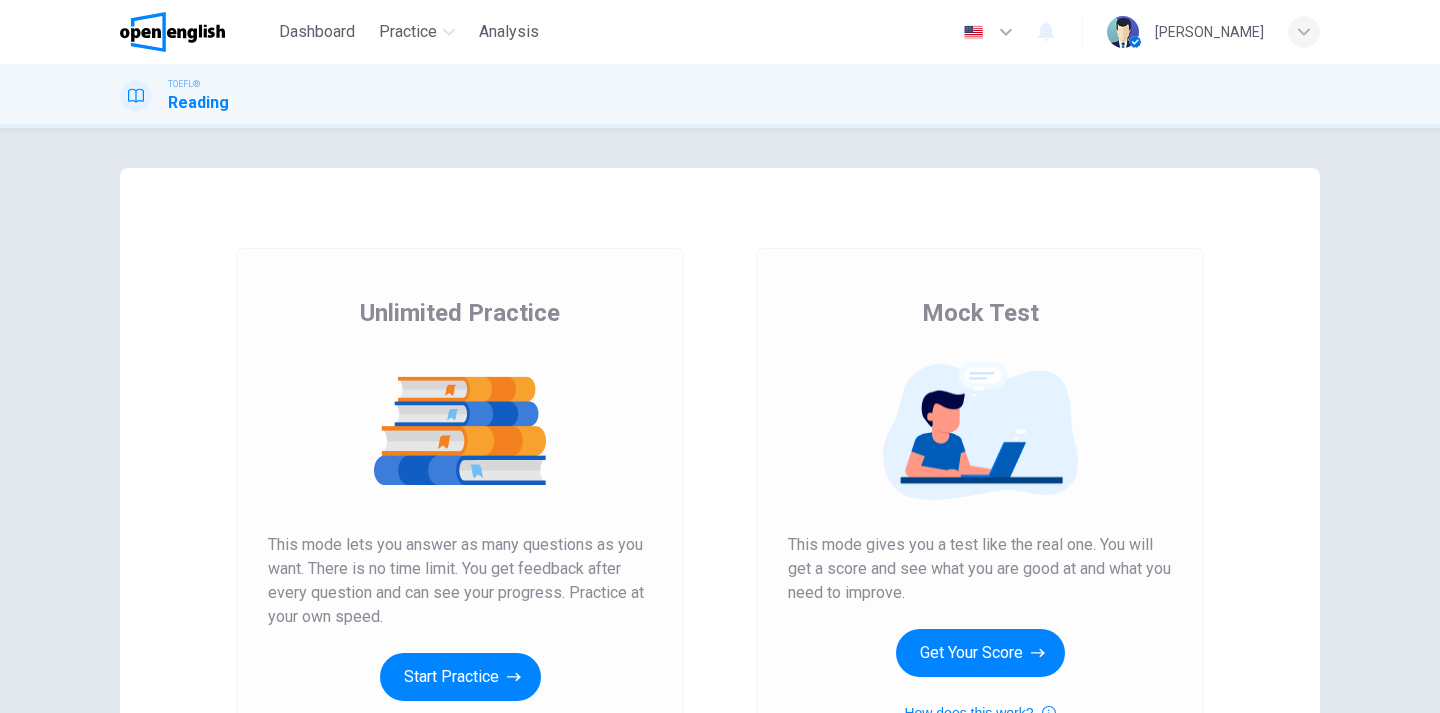 scroll, scrollTop: 0, scrollLeft: 0, axis: both 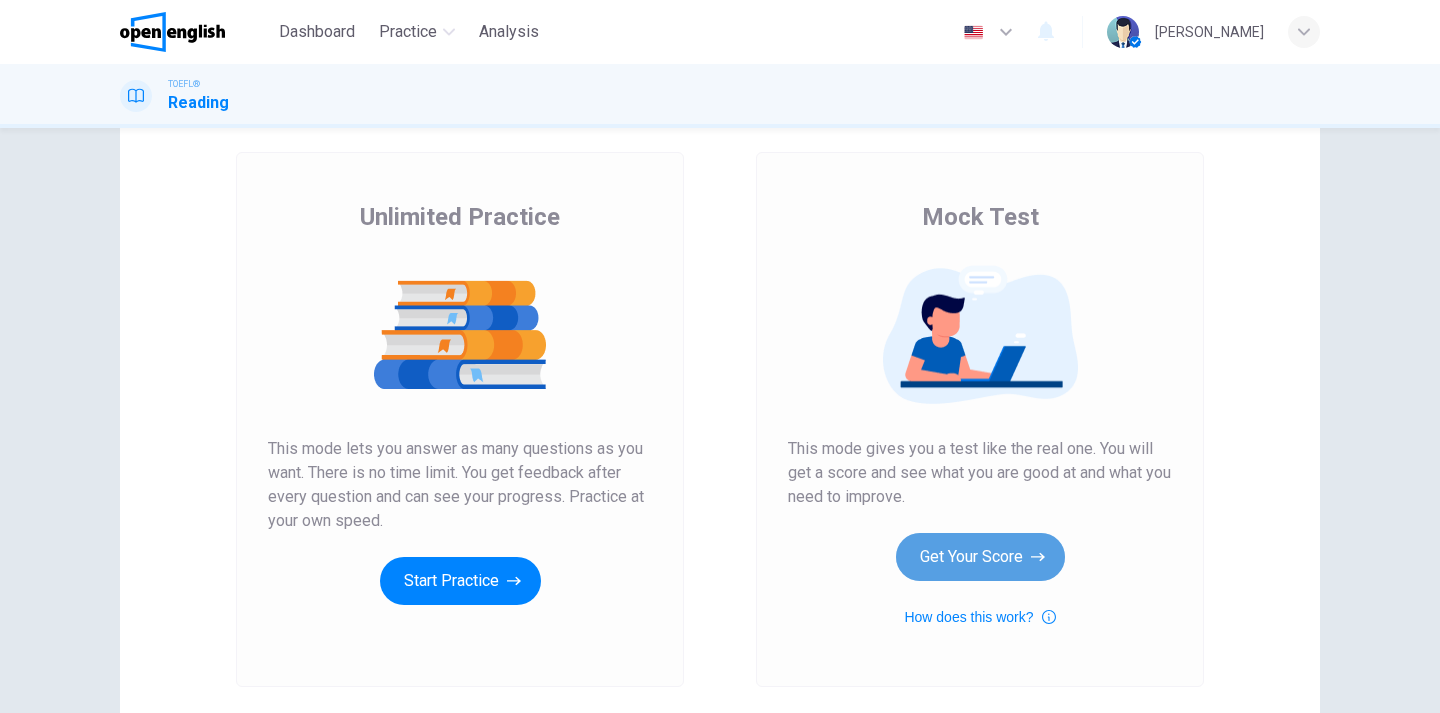 click 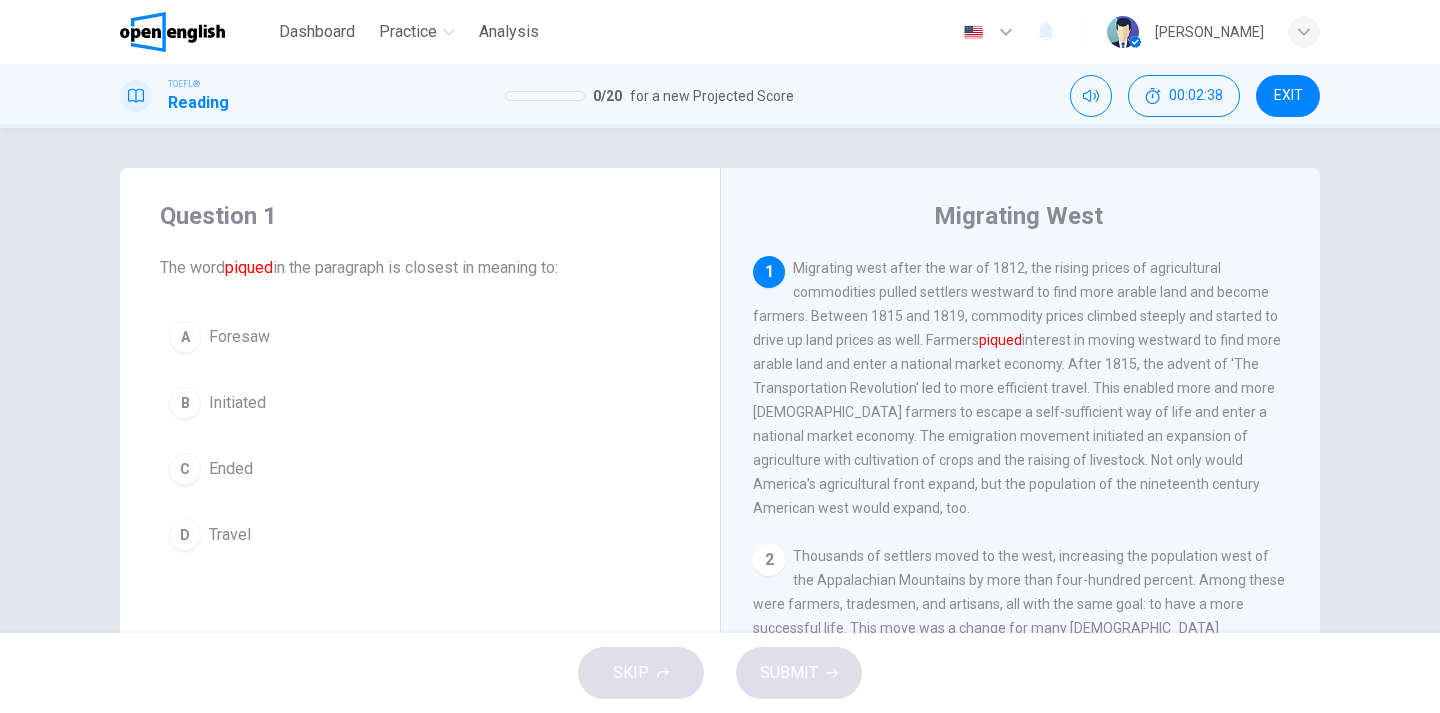 click on "Initiated" at bounding box center (237, 403) 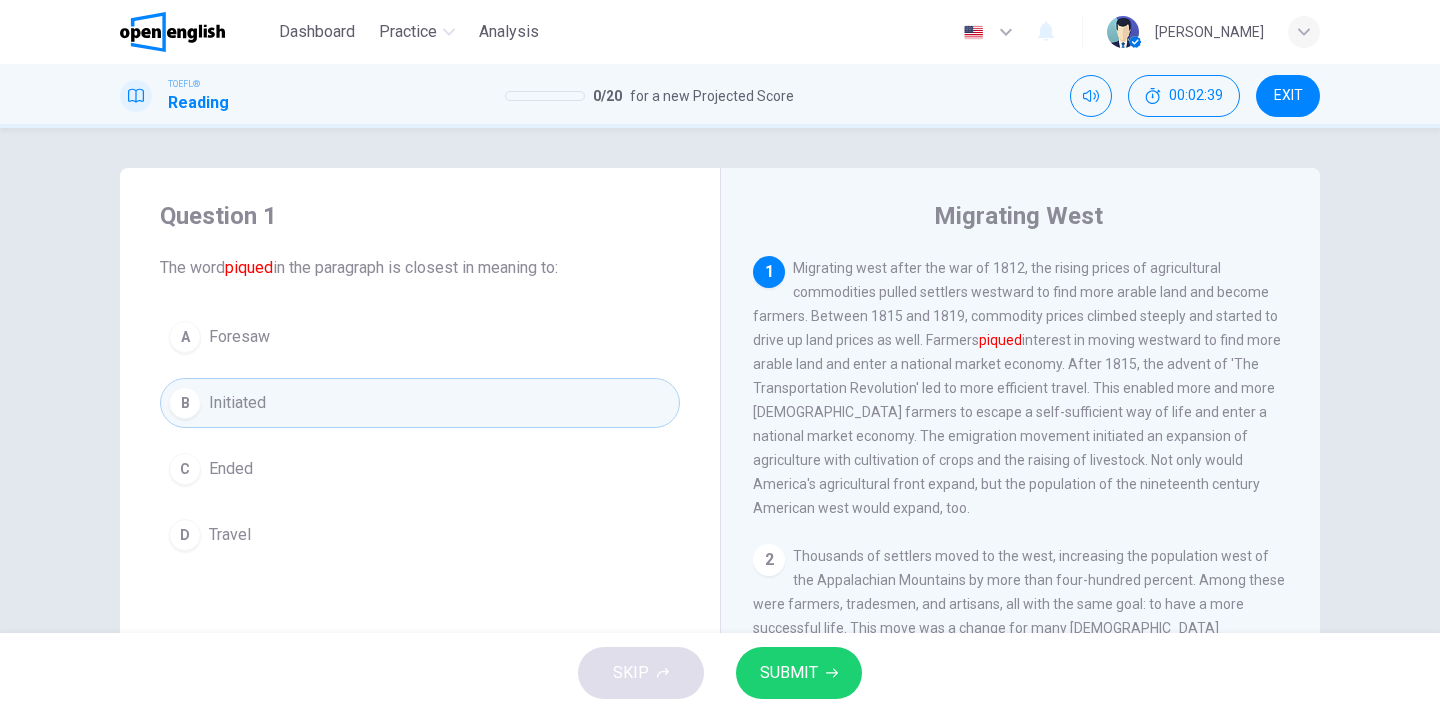 click on "SUBMIT" at bounding box center [799, 673] 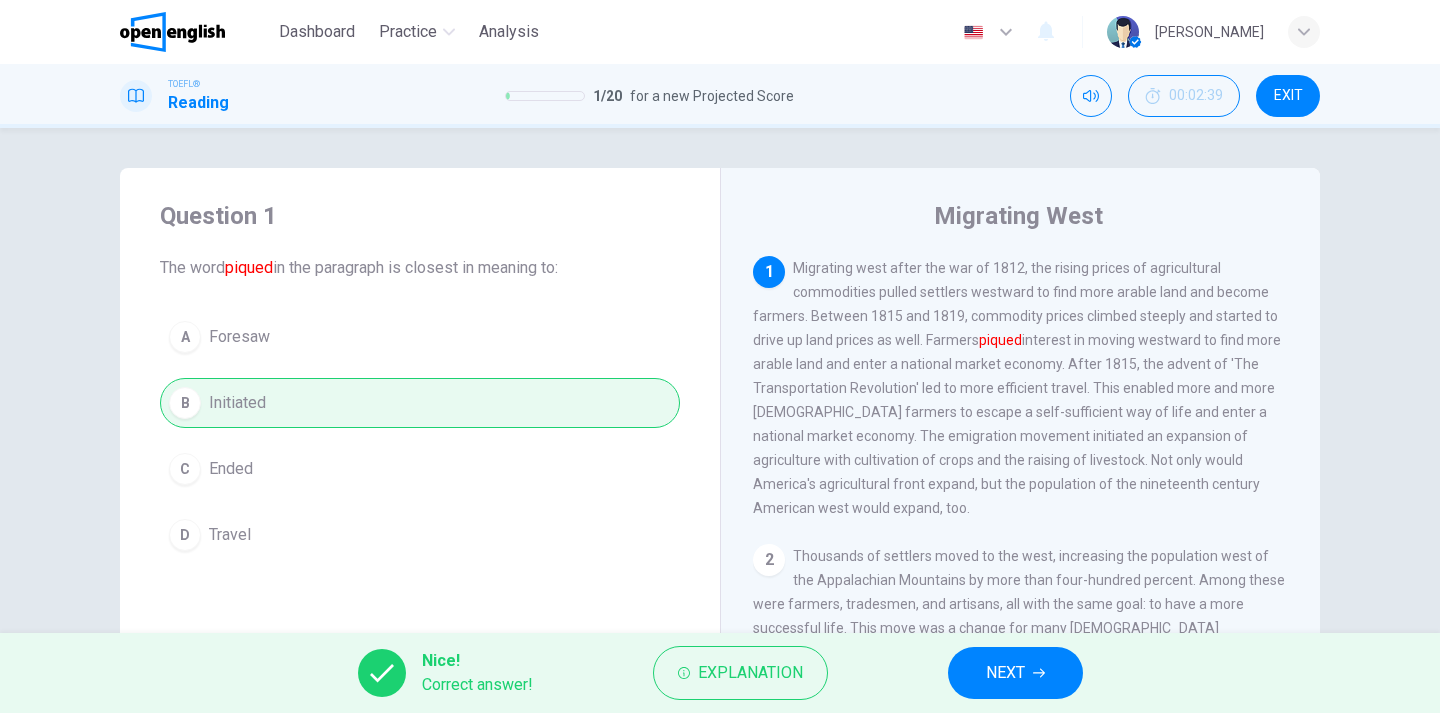 click on "NEXT" at bounding box center [1015, 673] 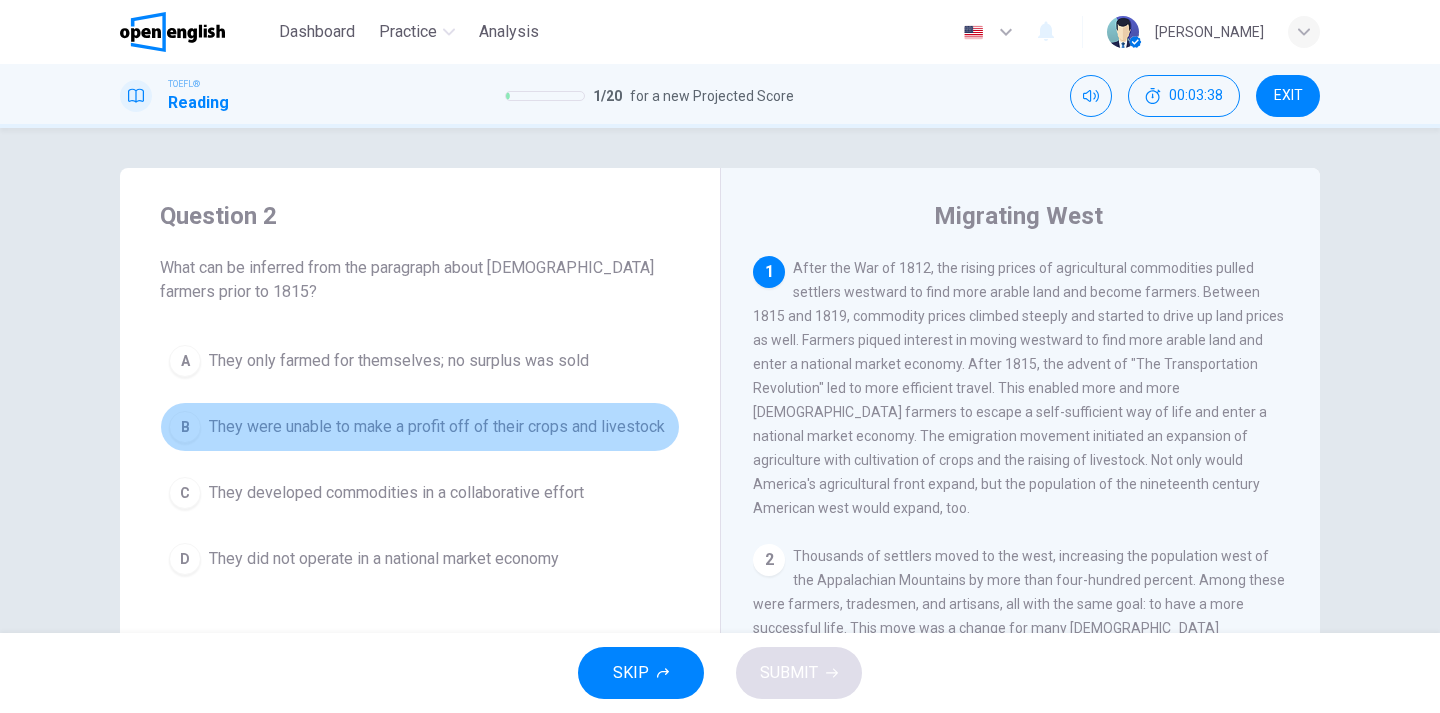 click on "B They were unable to make a profit off of their crops and livestock" at bounding box center (420, 427) 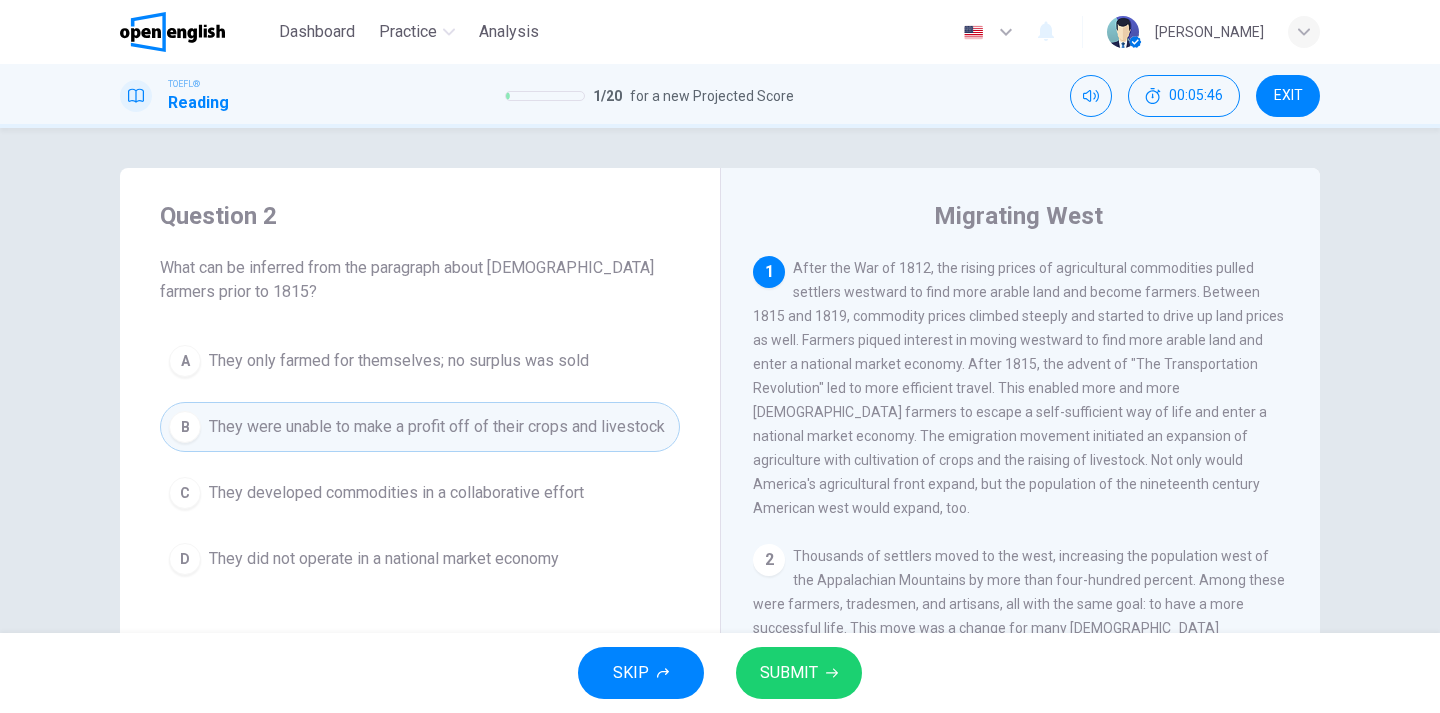 click on "They did not operate in a national market economy" at bounding box center (384, 559) 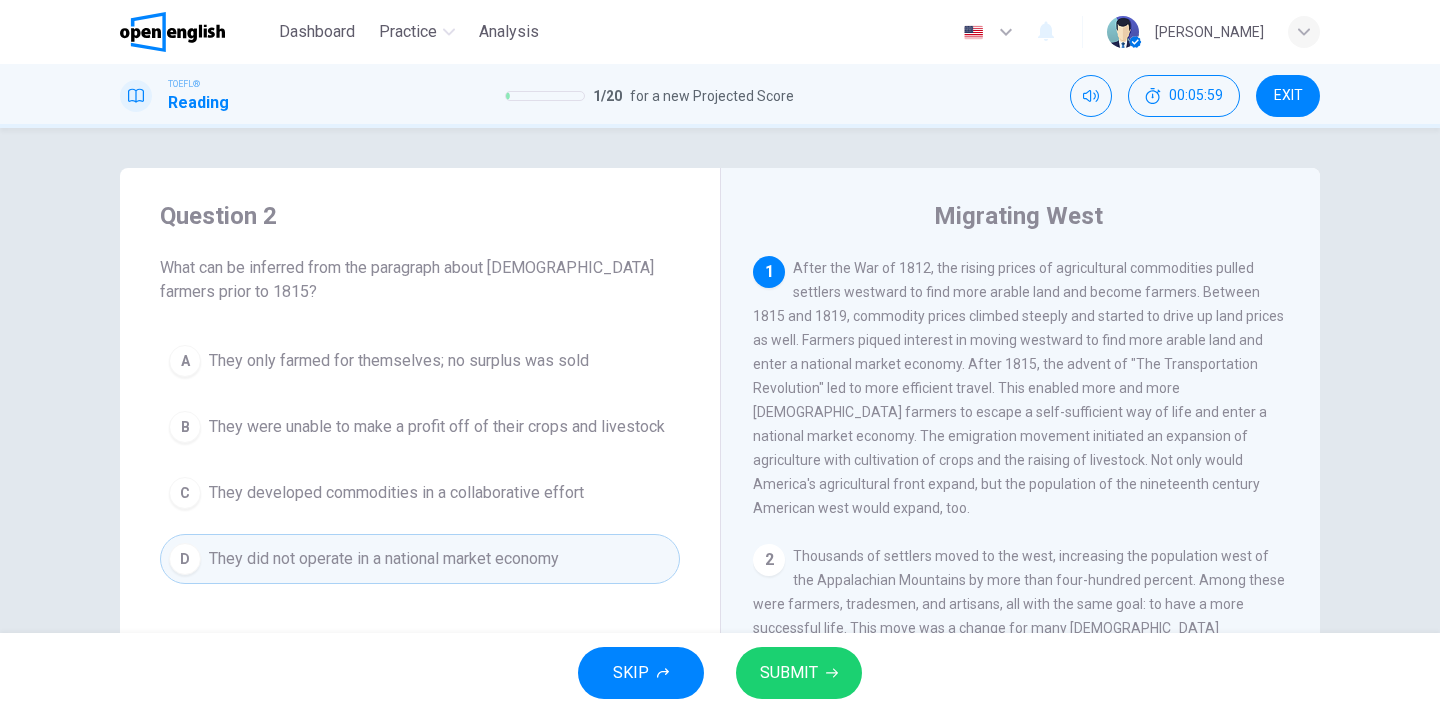 click on "SUBMIT" at bounding box center [789, 673] 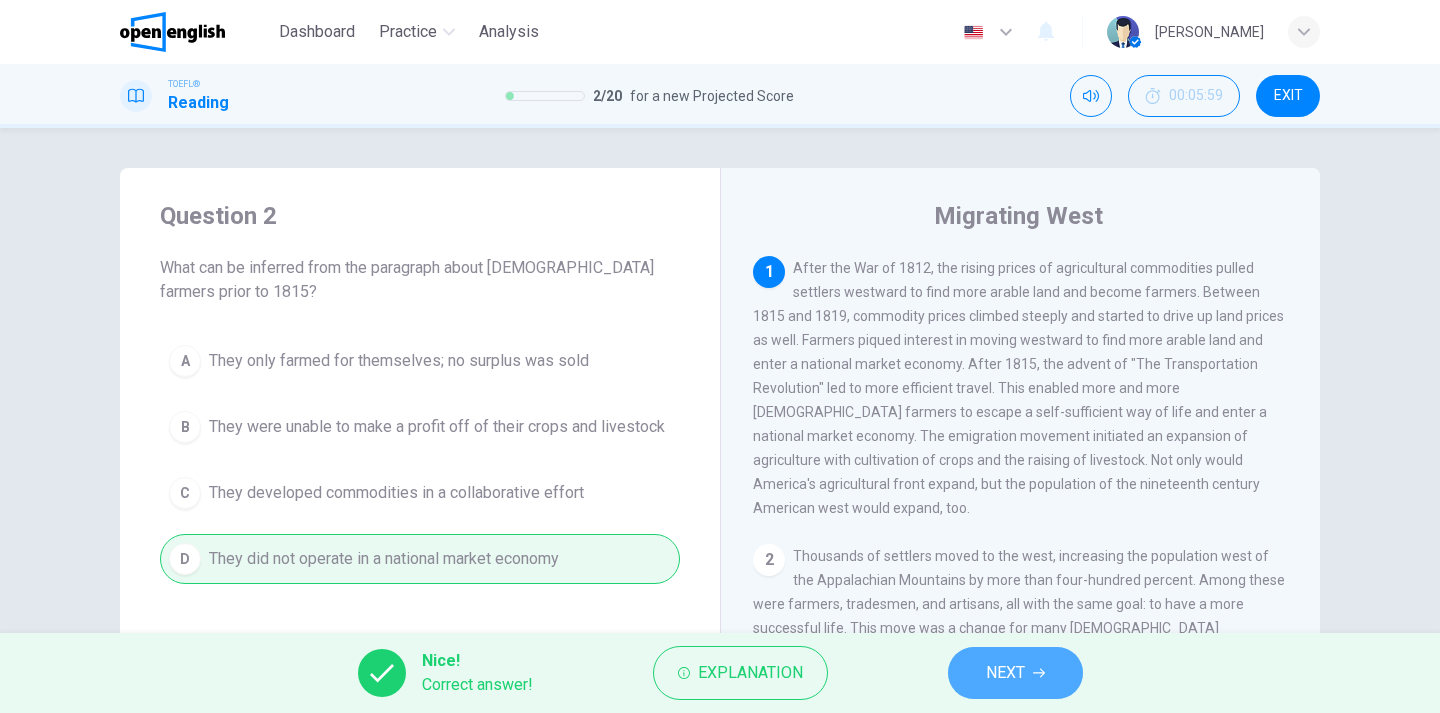 click on "NEXT" at bounding box center [1015, 673] 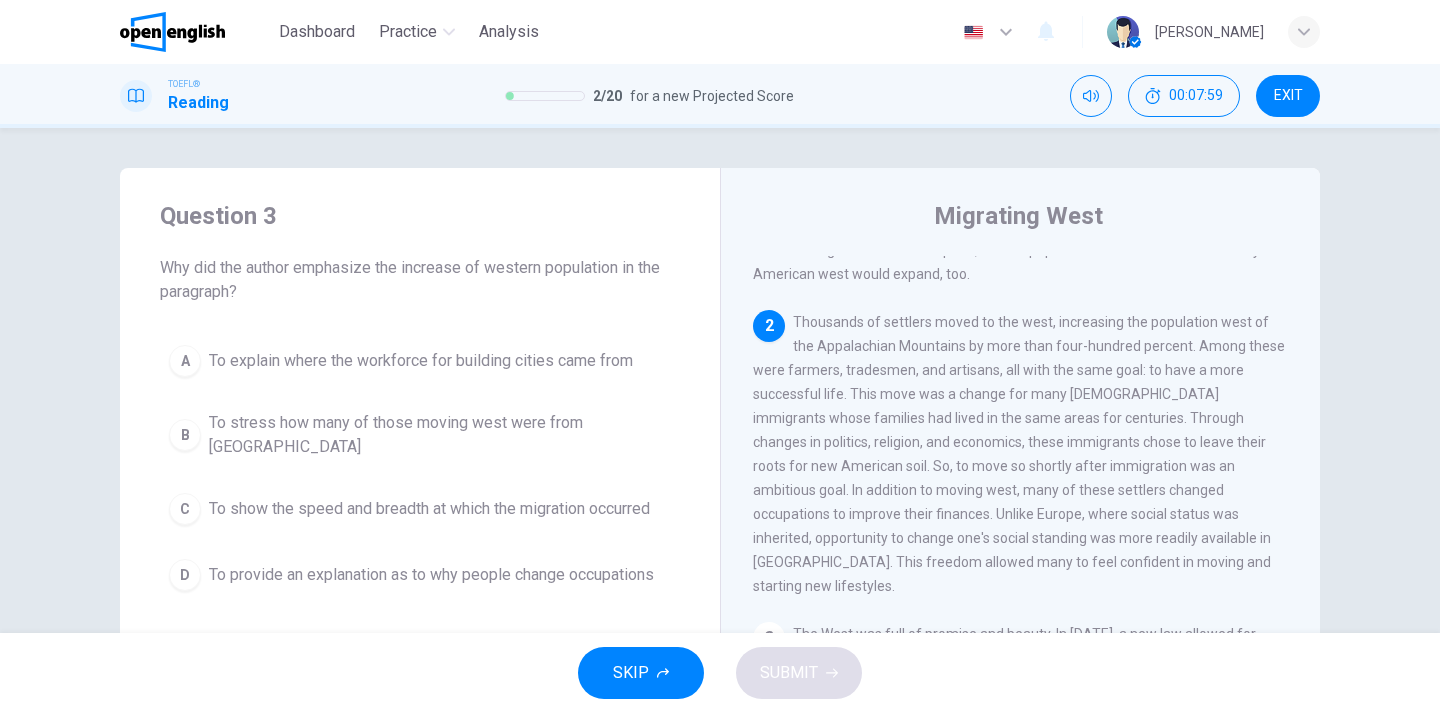 scroll, scrollTop: 239, scrollLeft: 0, axis: vertical 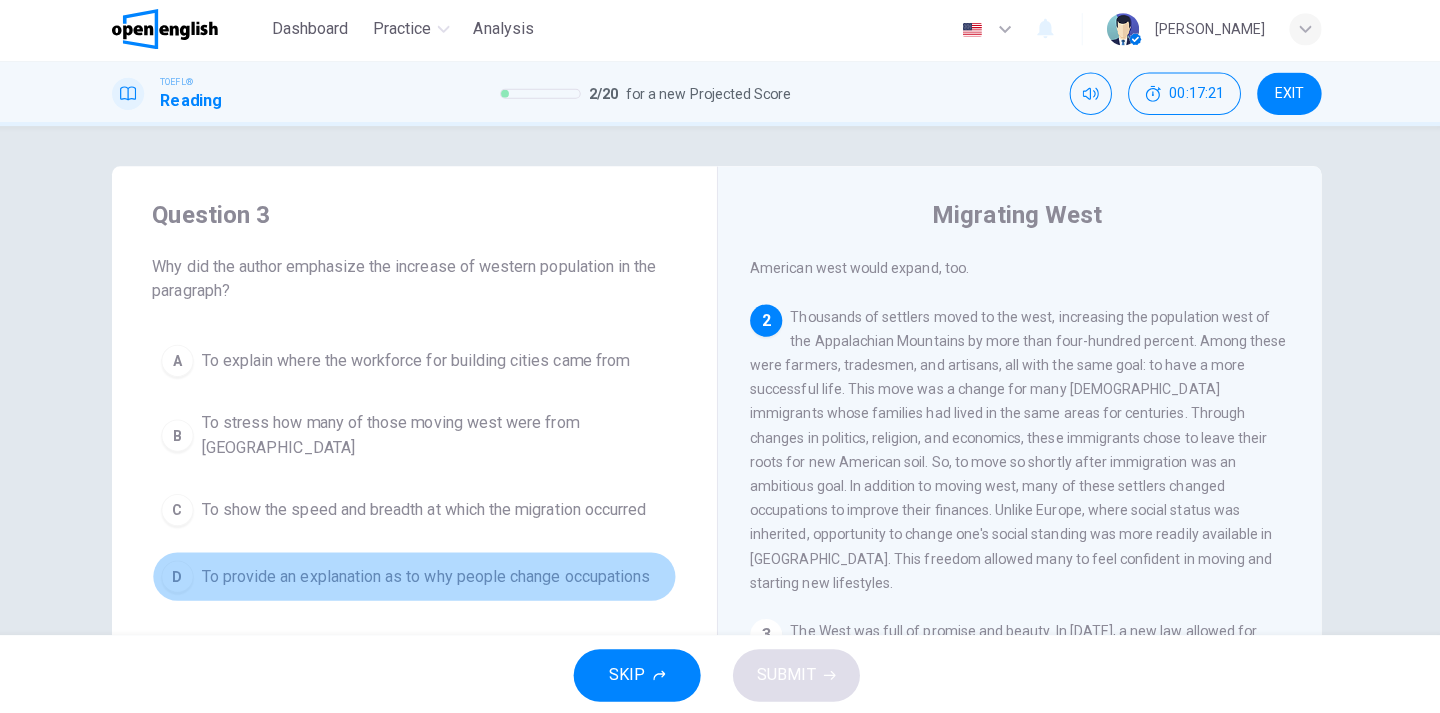 click on "To provide an explanation as to why people change occupations" at bounding box center (431, 575) 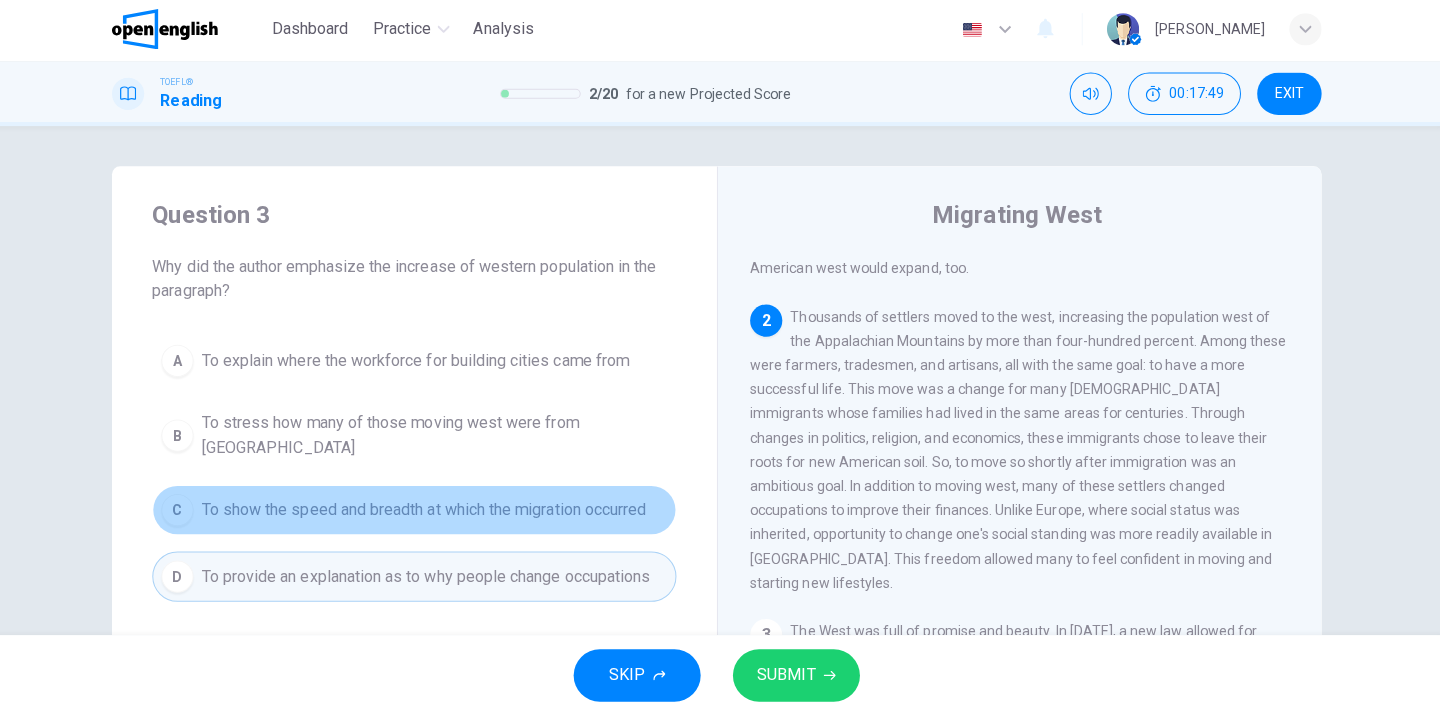 click on "To show the speed and breadth at which the migration occurred" at bounding box center [429, 509] 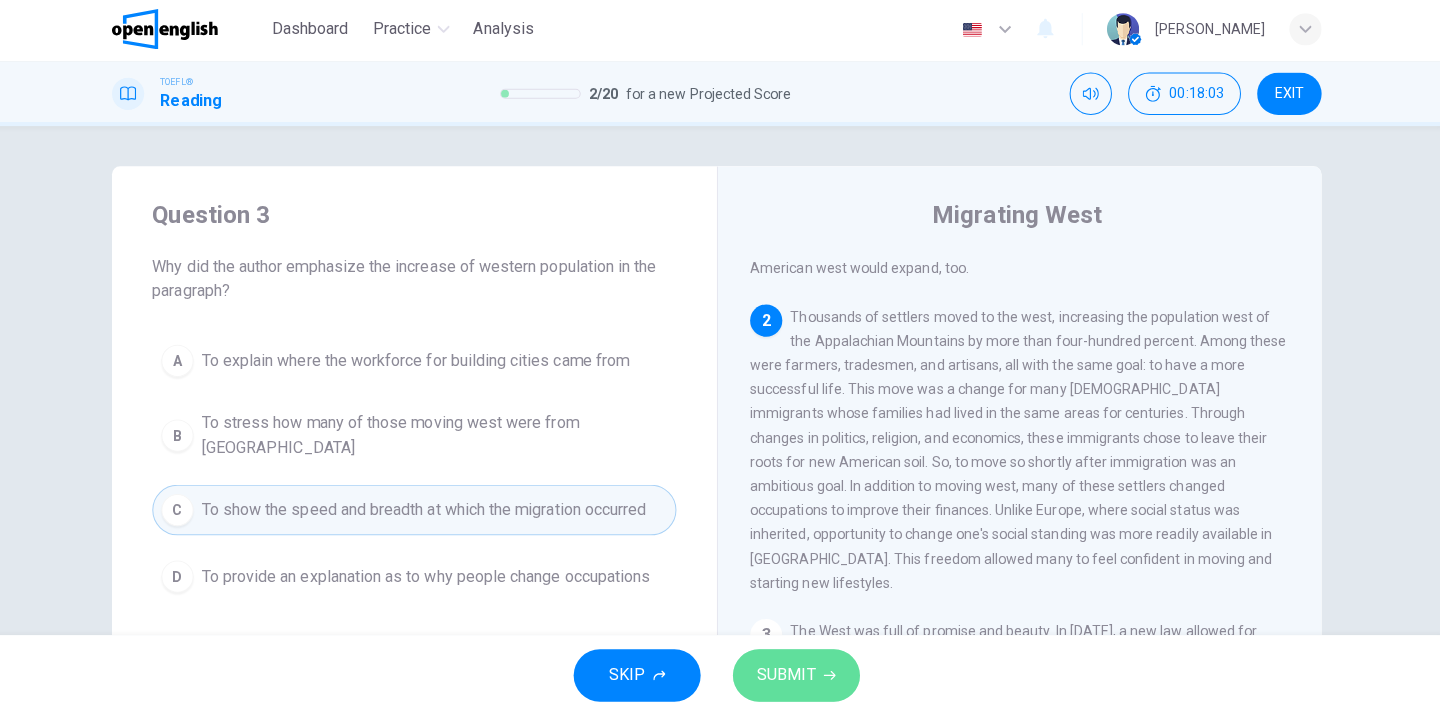 click on "SUBMIT" at bounding box center [789, 673] 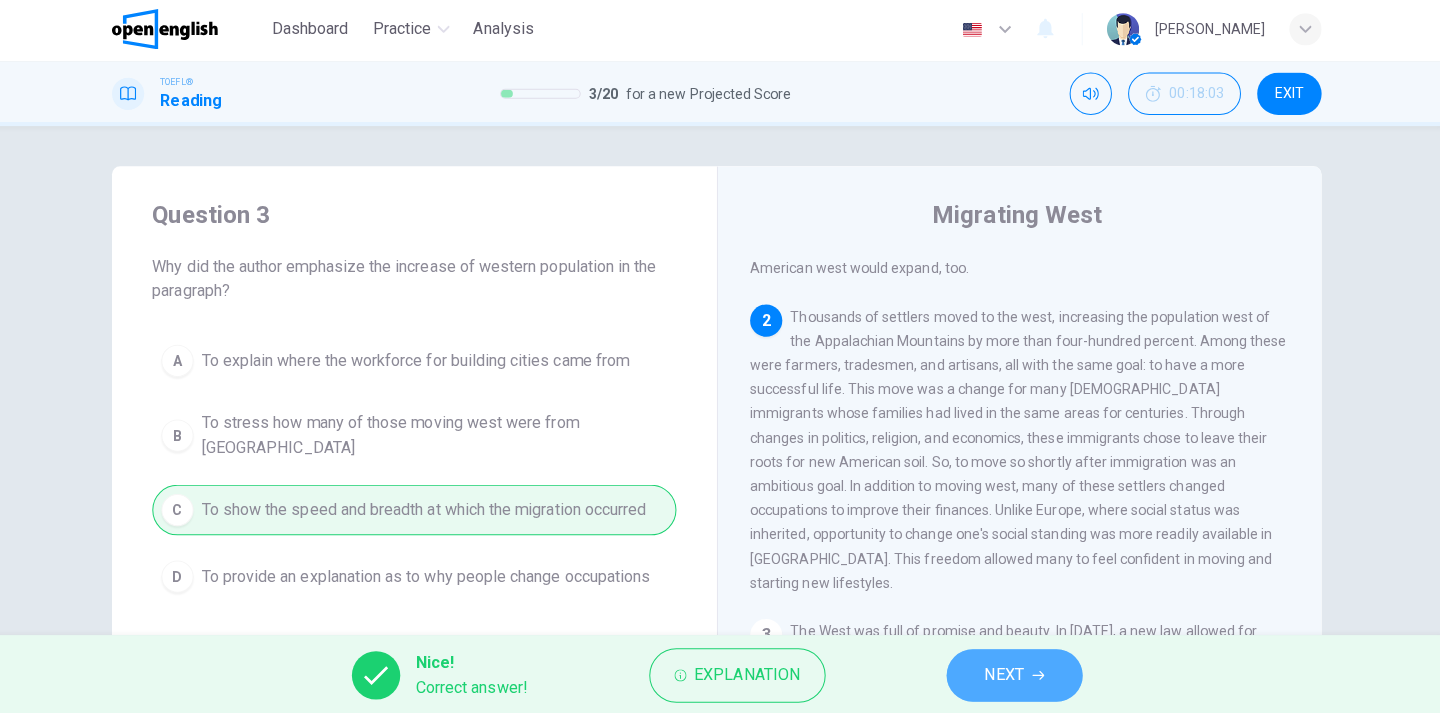 click on "NEXT" at bounding box center [1015, 673] 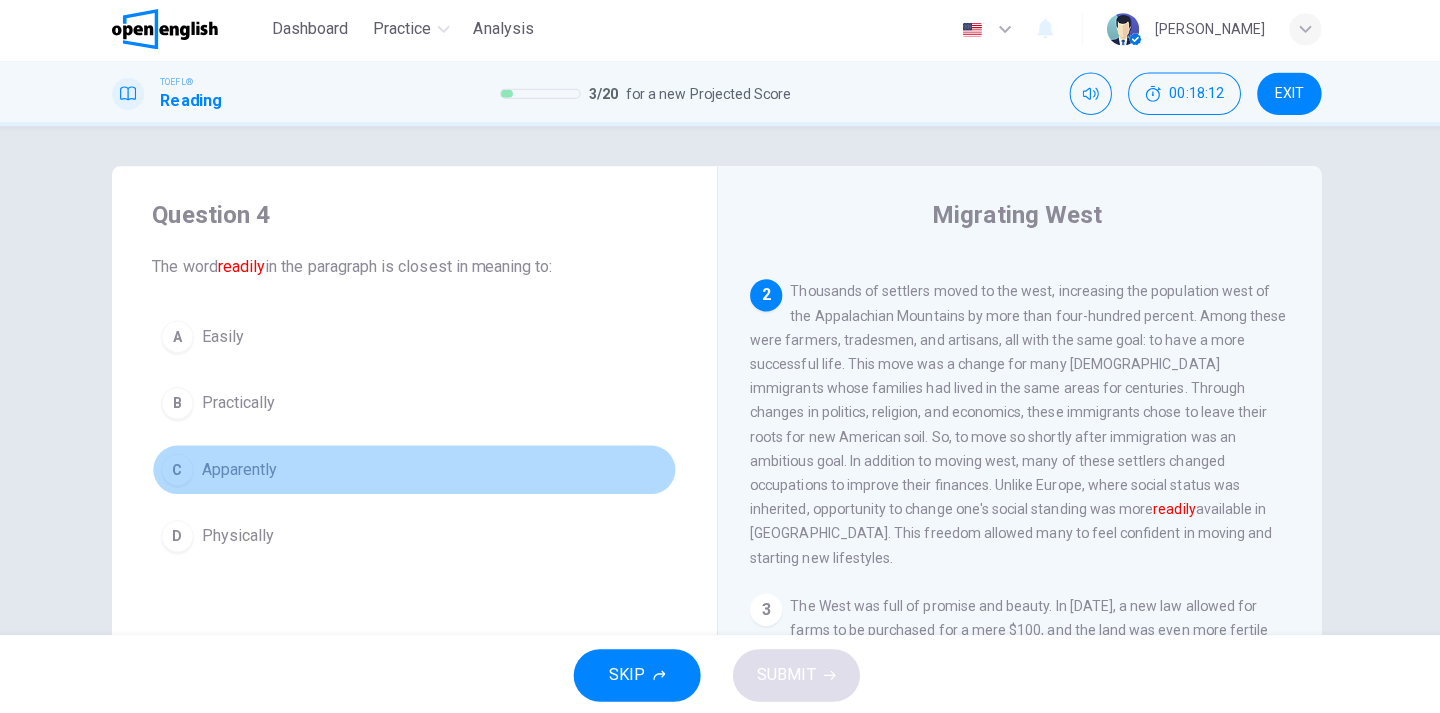 click on "Apparently" at bounding box center (246, 469) 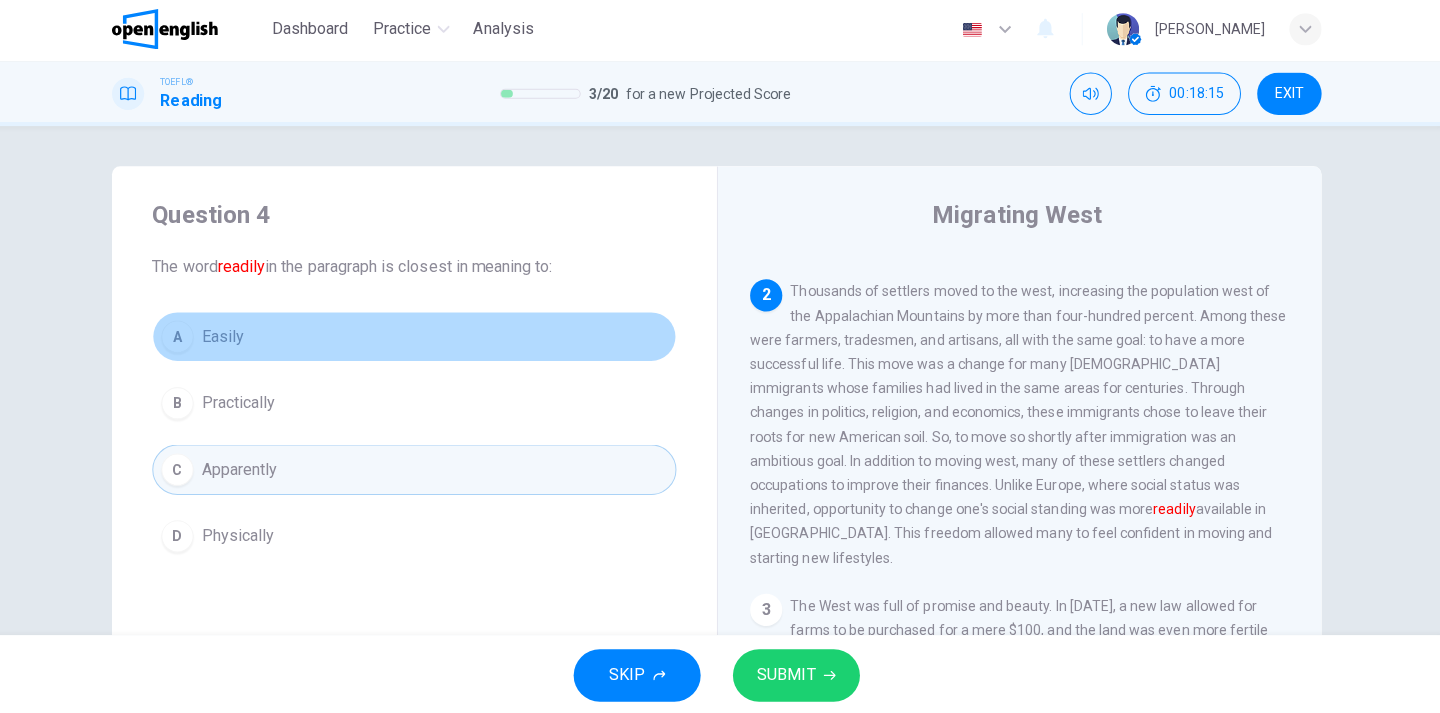 click on "Easily" at bounding box center [230, 337] 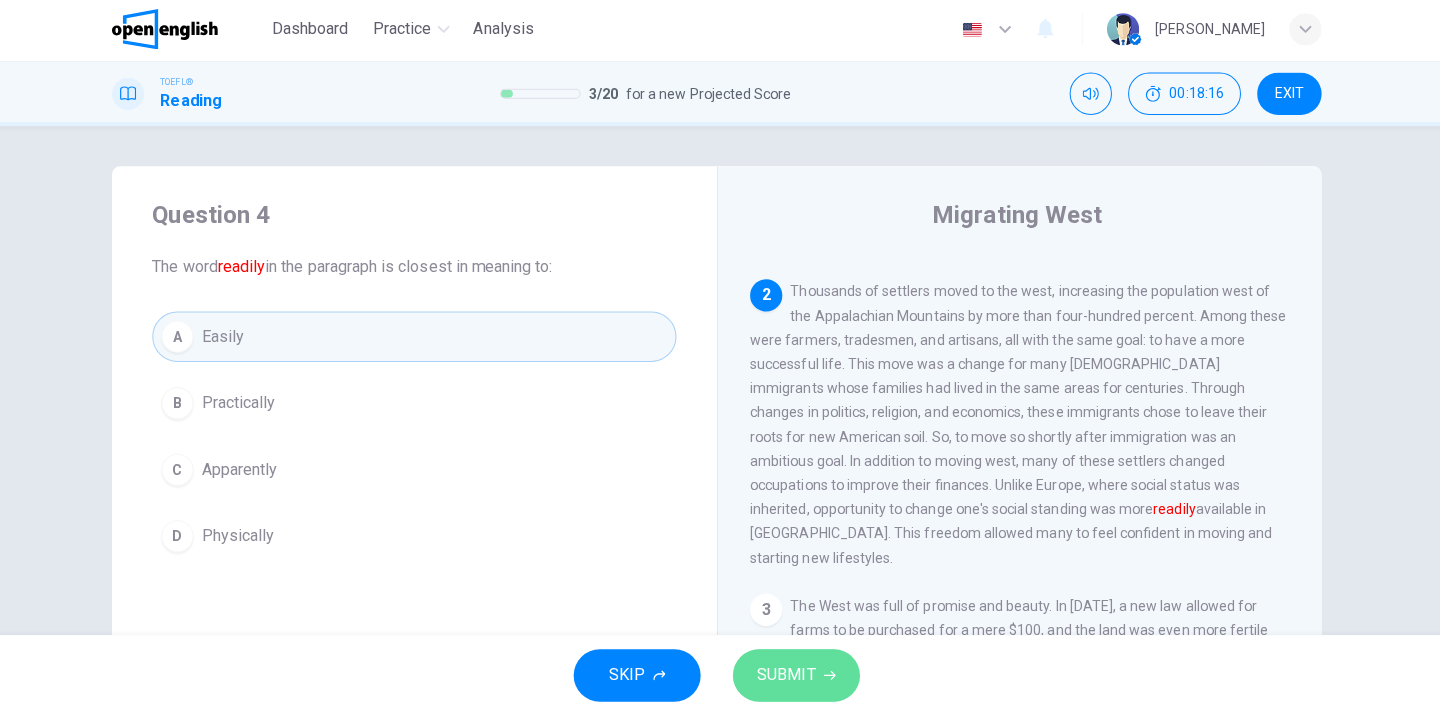 click on "SUBMIT" at bounding box center [789, 673] 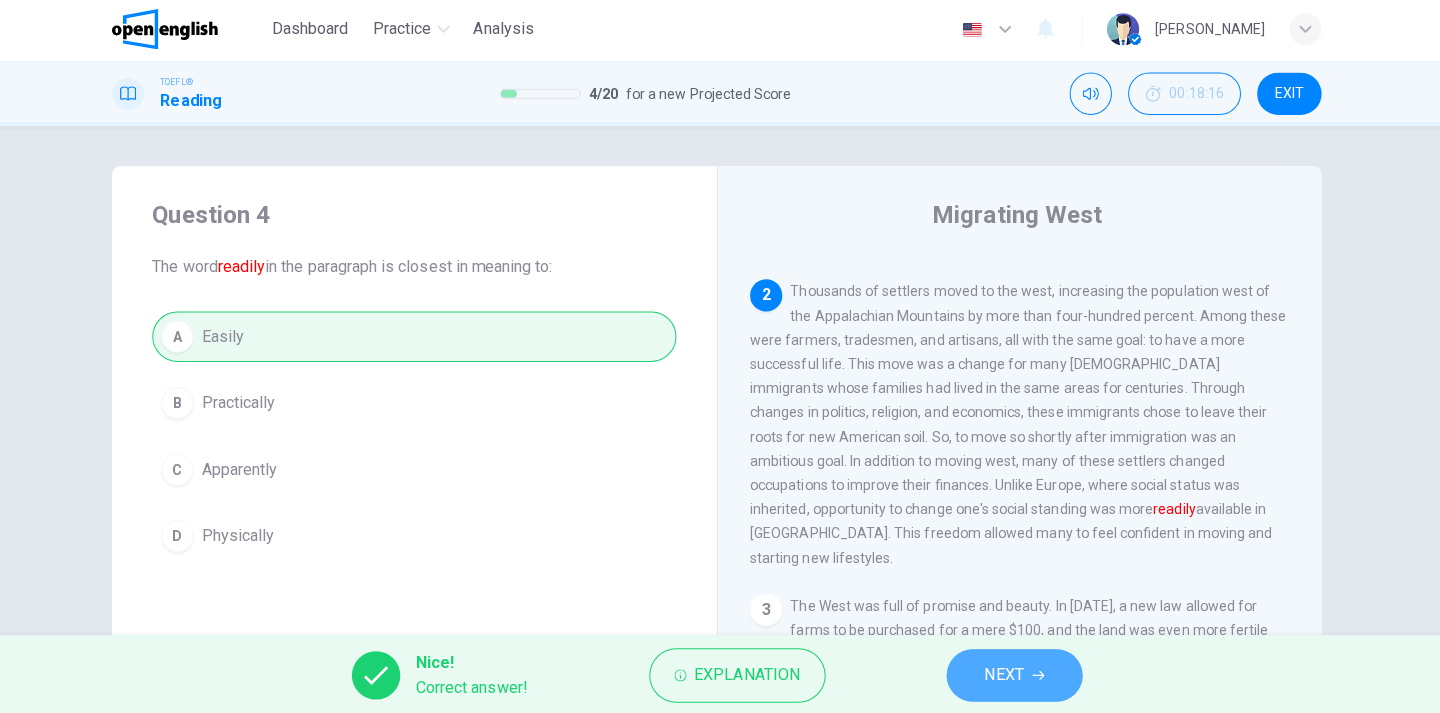 click on "NEXT" at bounding box center (1005, 673) 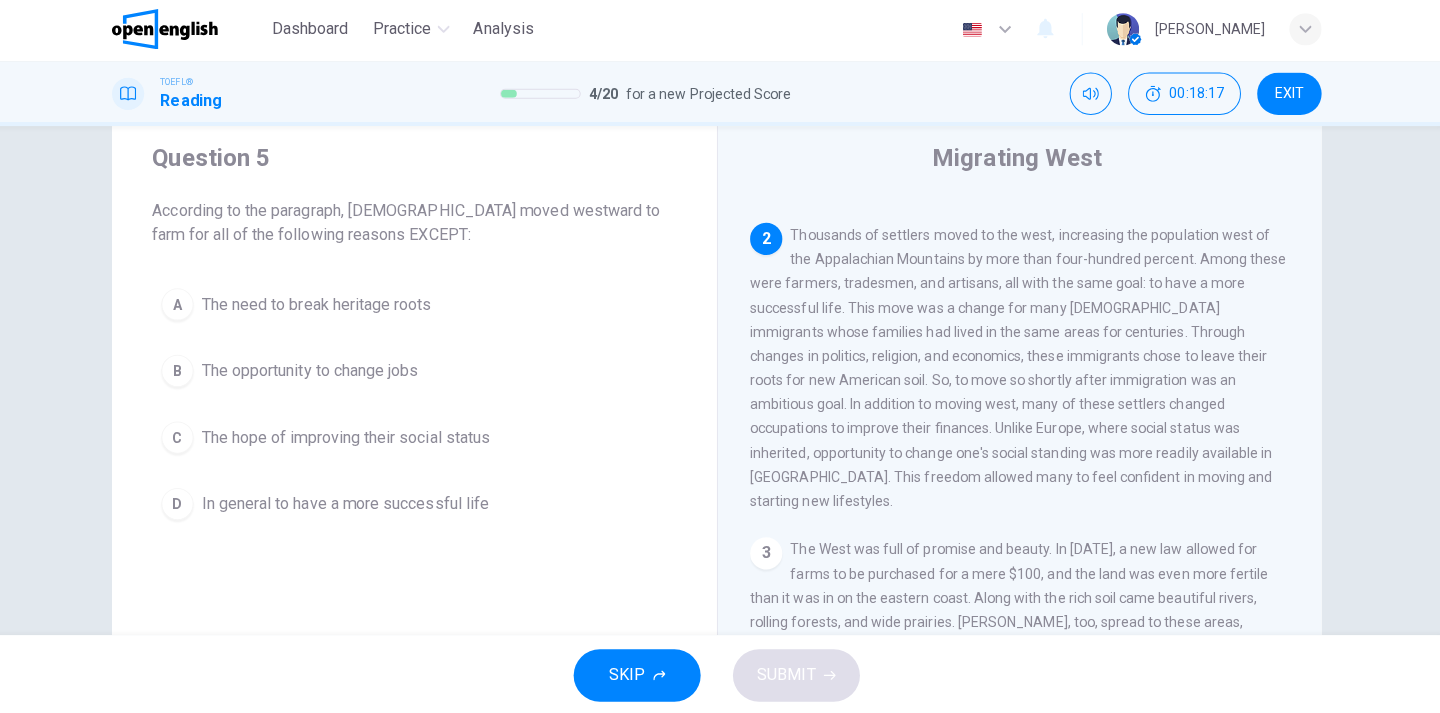 scroll, scrollTop: 58, scrollLeft: 0, axis: vertical 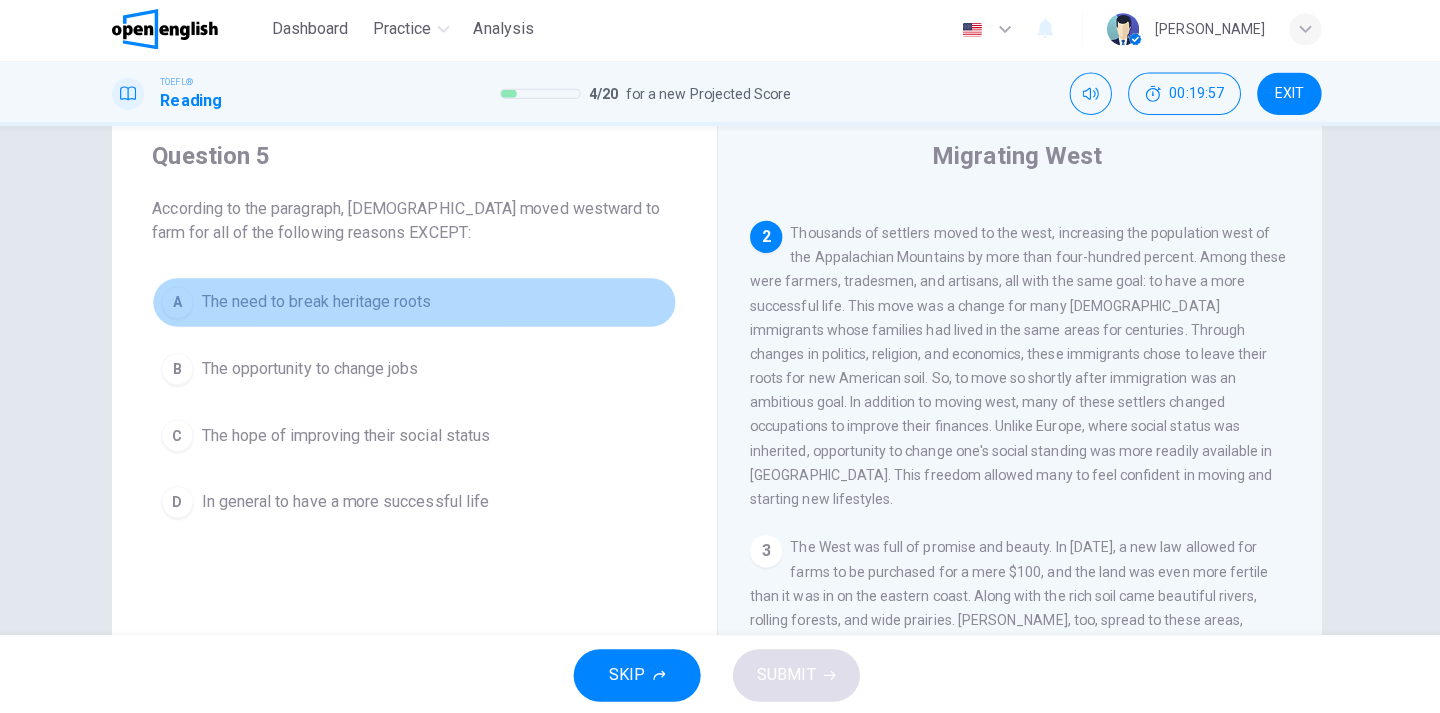 click on "The need to break heritage roots" at bounding box center (323, 303) 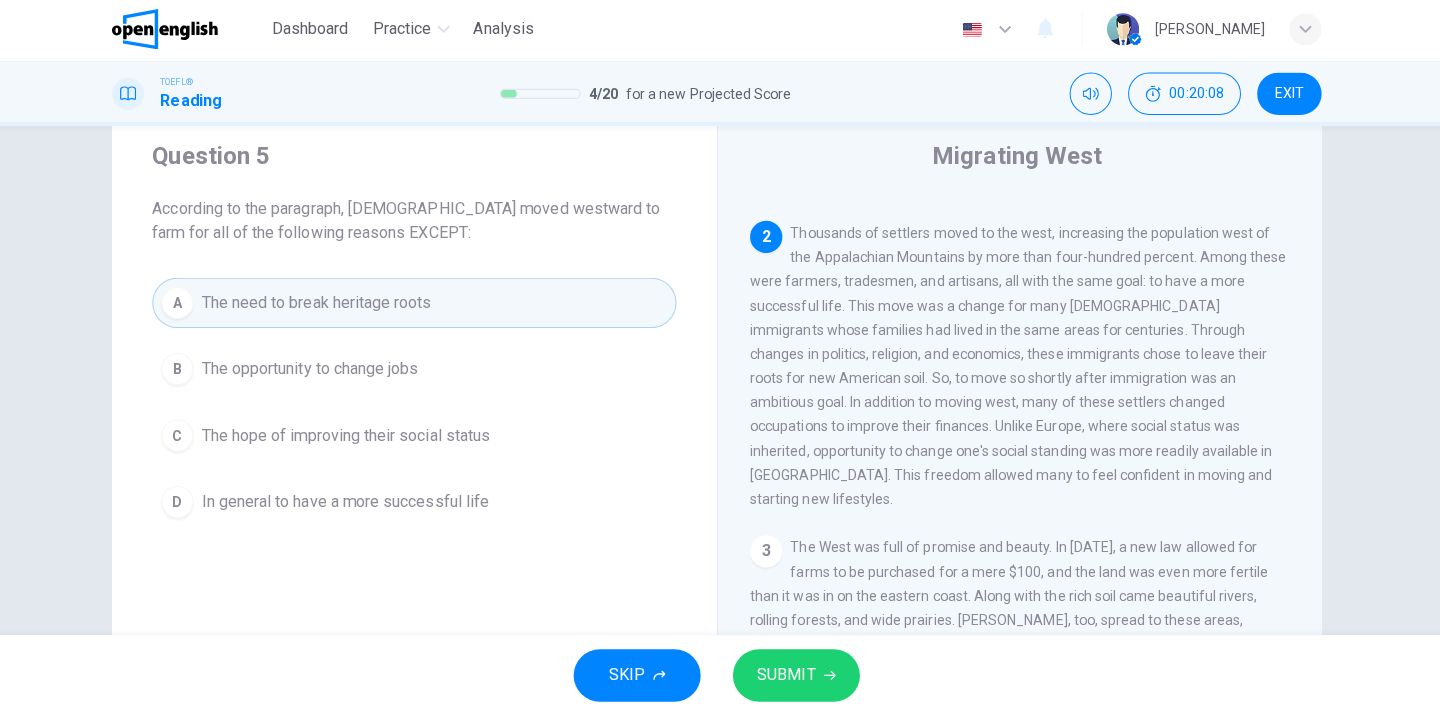 click on "SUBMIT" at bounding box center [789, 673] 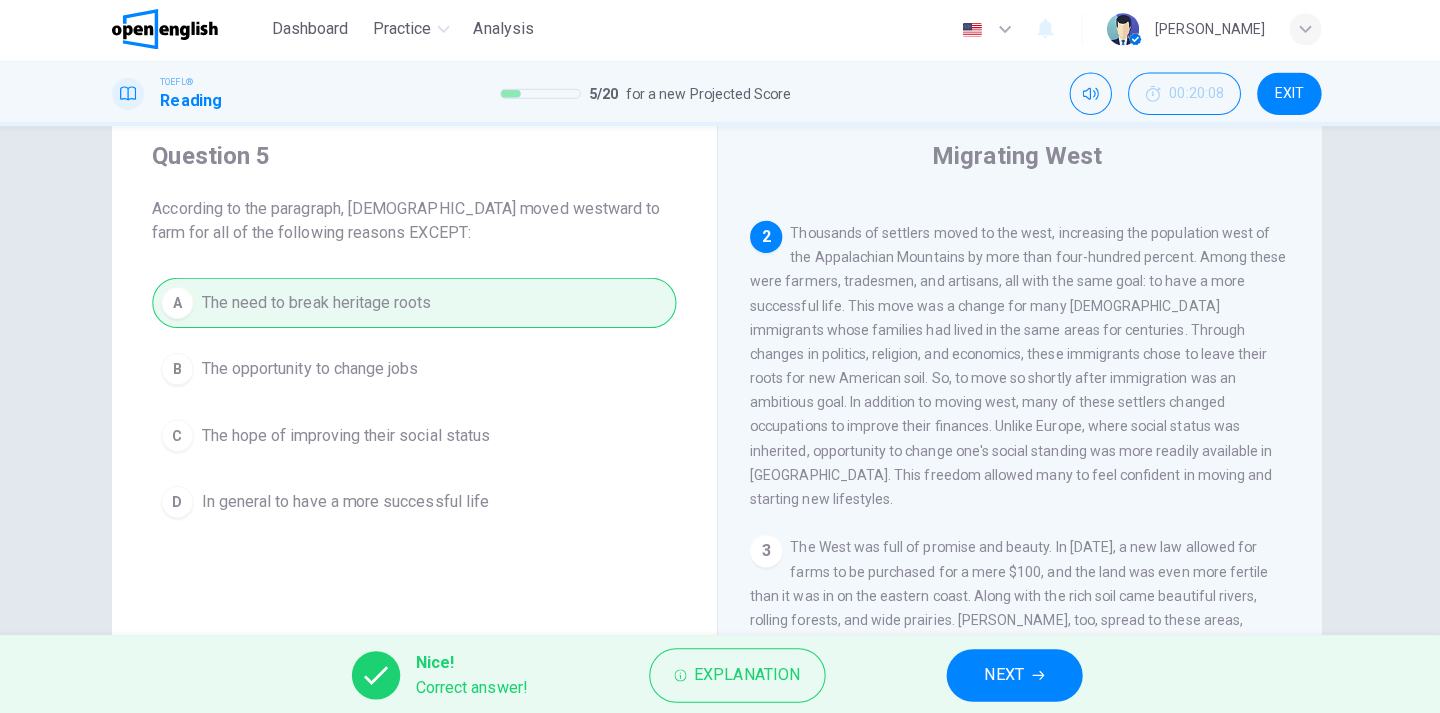 click on "NEXT" at bounding box center [1015, 673] 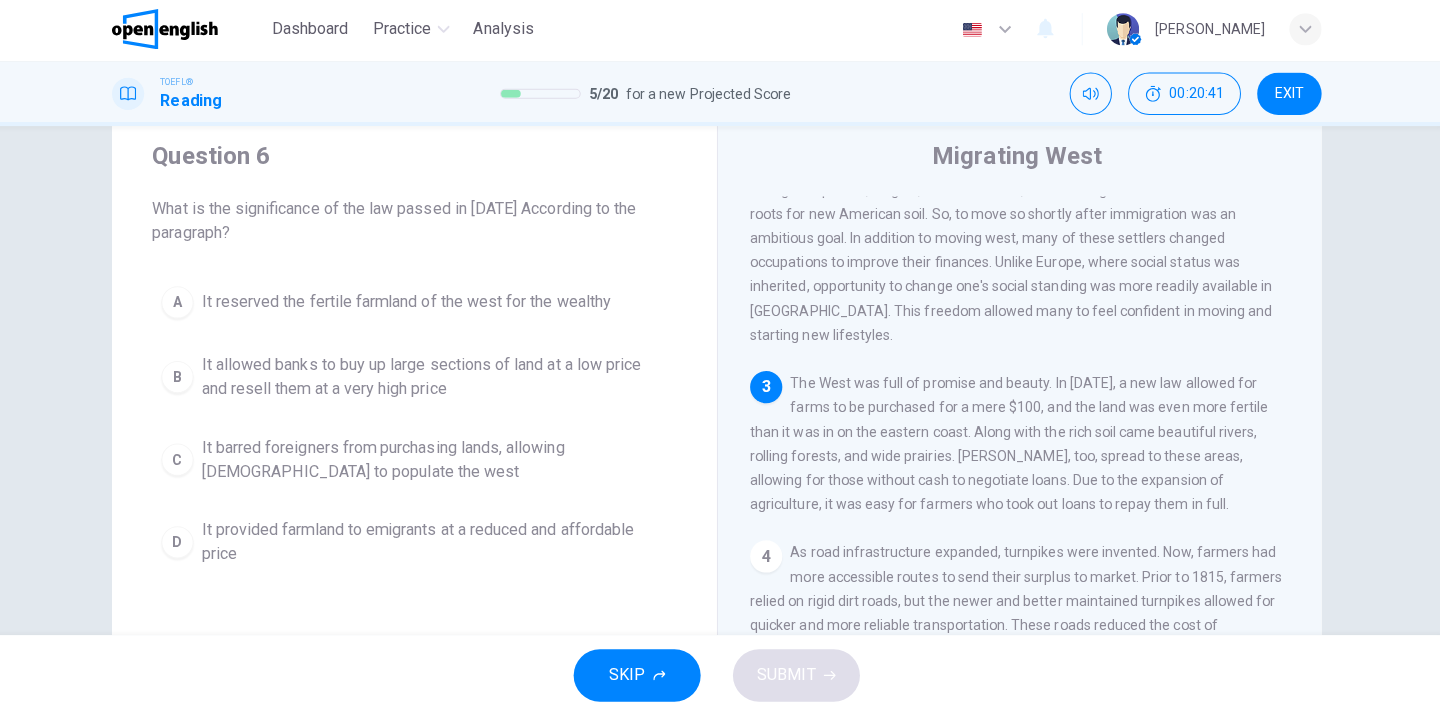 scroll, scrollTop: 437, scrollLeft: 0, axis: vertical 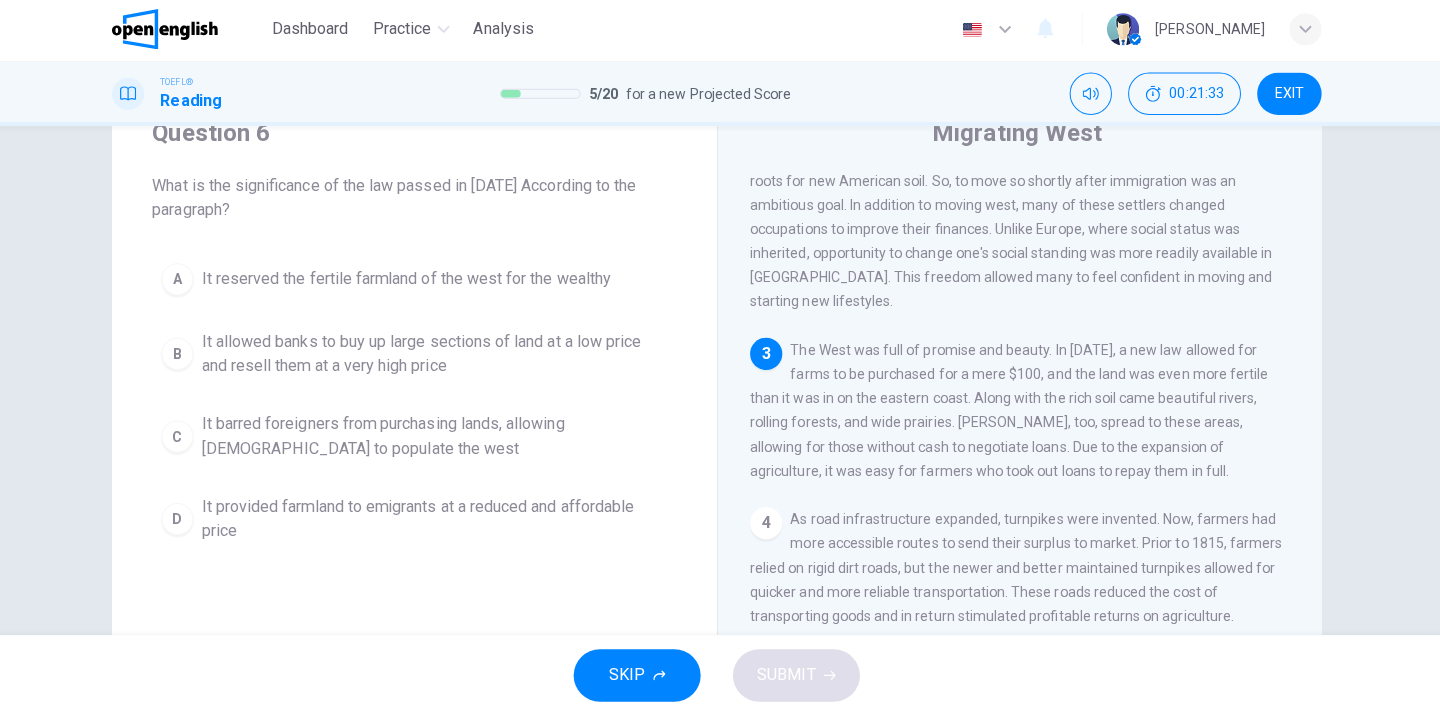 click on "It provided farmland to emigrants at a reduced and affordable price" at bounding box center (440, 518) 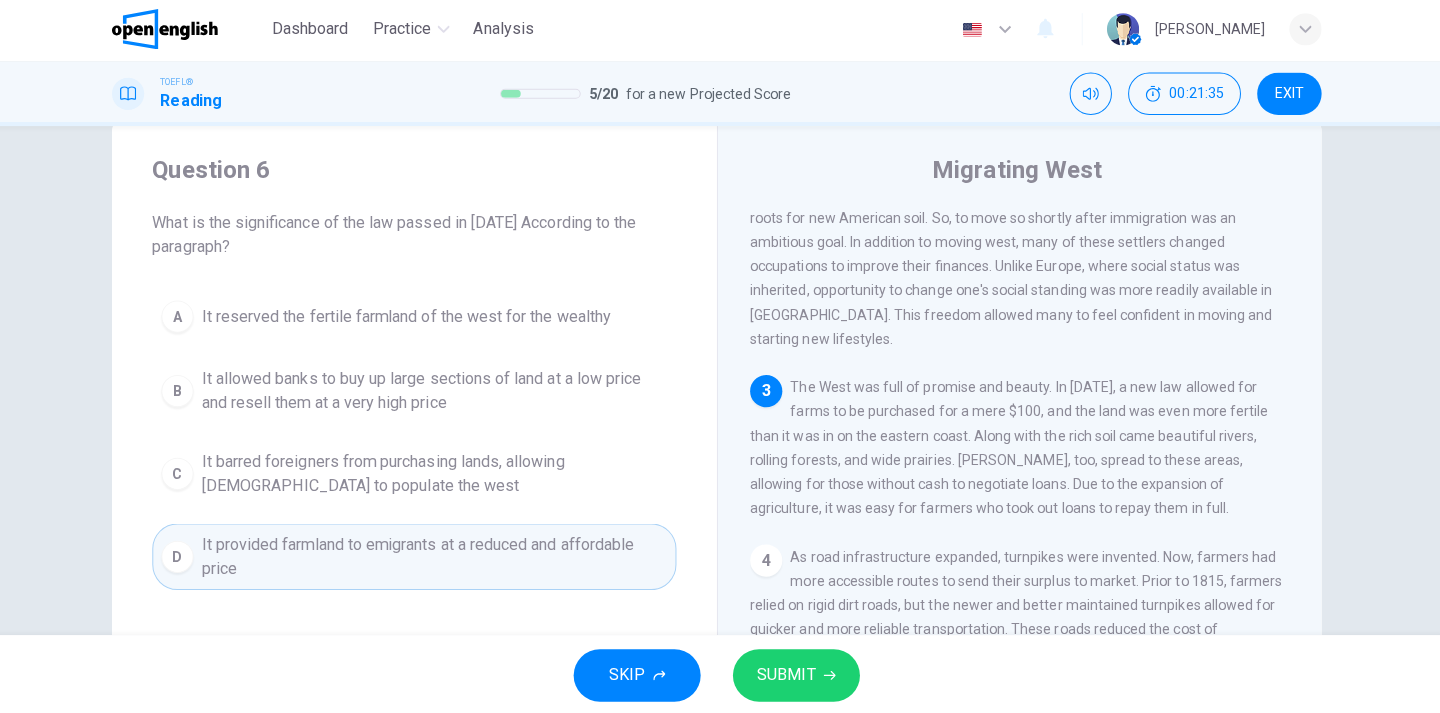 scroll, scrollTop: 39, scrollLeft: 0, axis: vertical 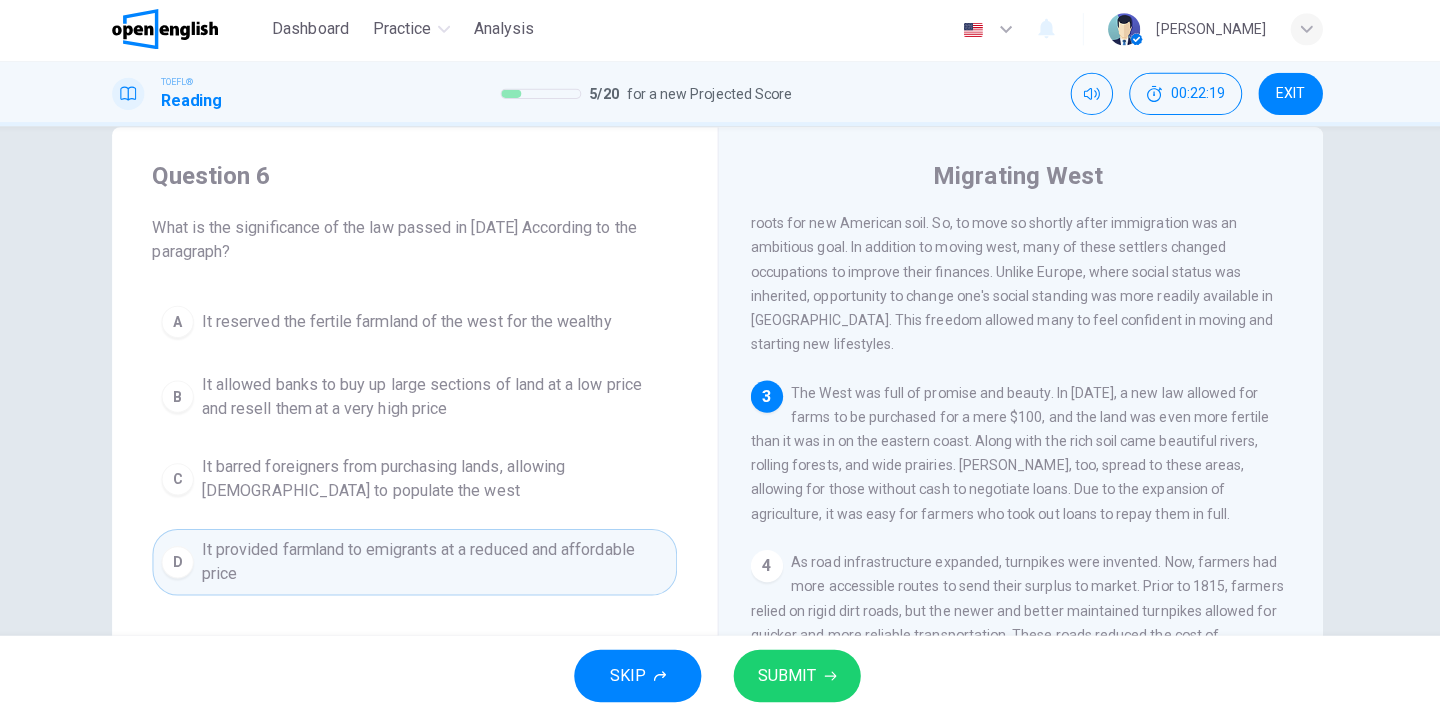 click on "It allowed banks to buy up large sections of land at a low price and resell them at a very high price" at bounding box center (440, 396) 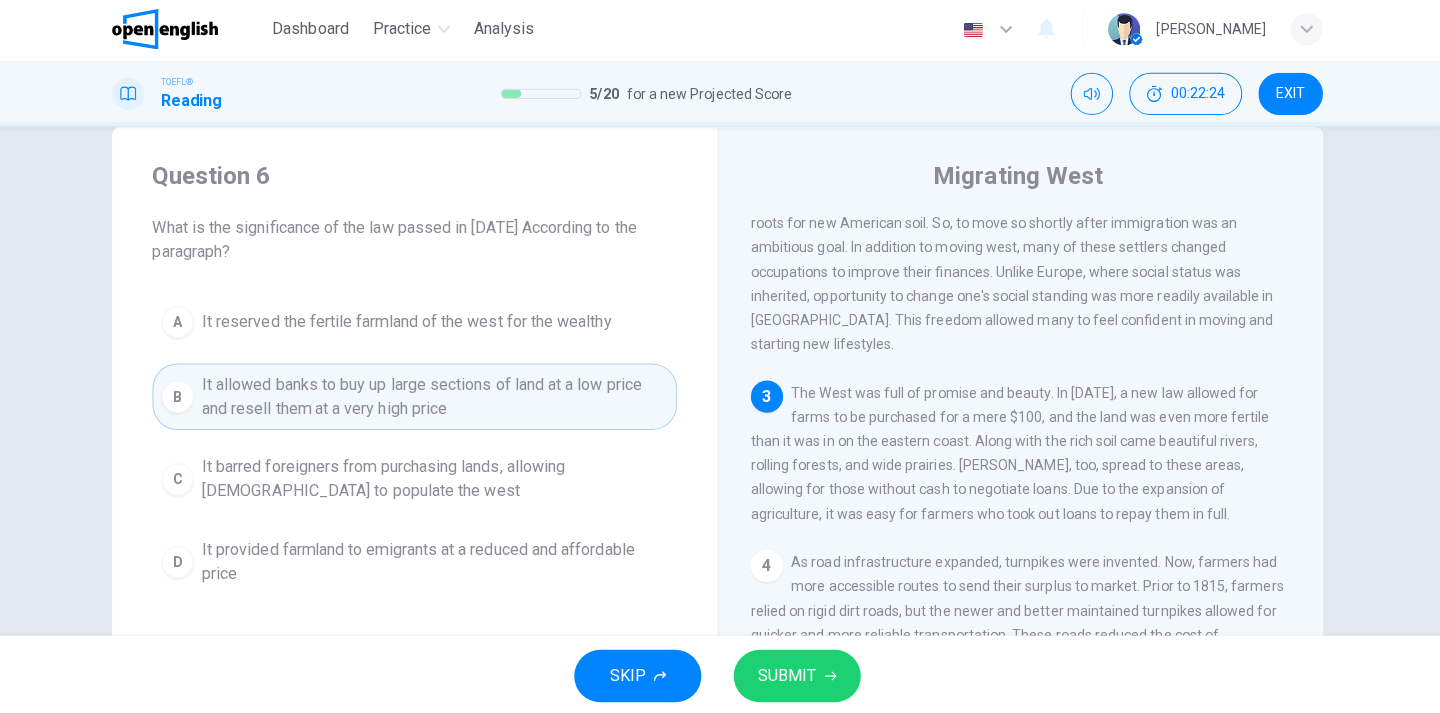 click on "SUBMIT" at bounding box center [789, 673] 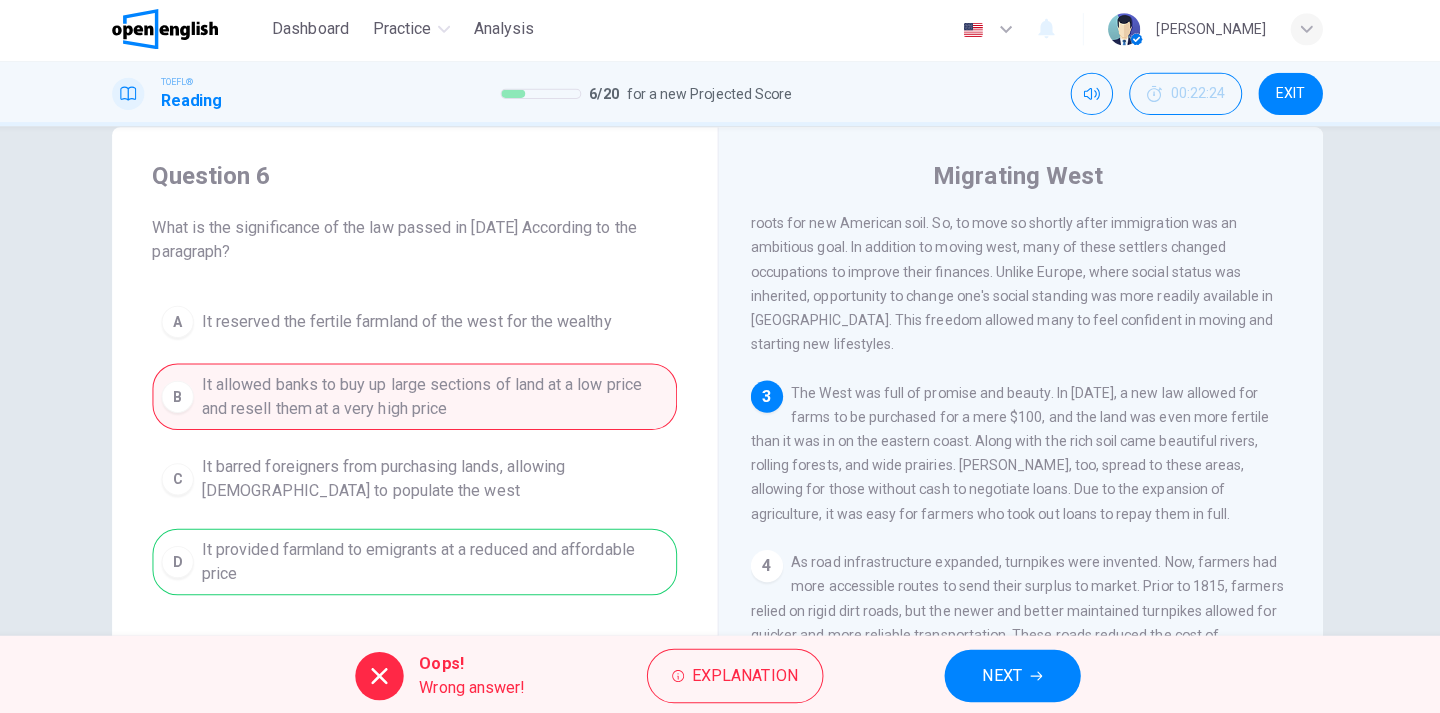 click on "NEXT" at bounding box center (1002, 673) 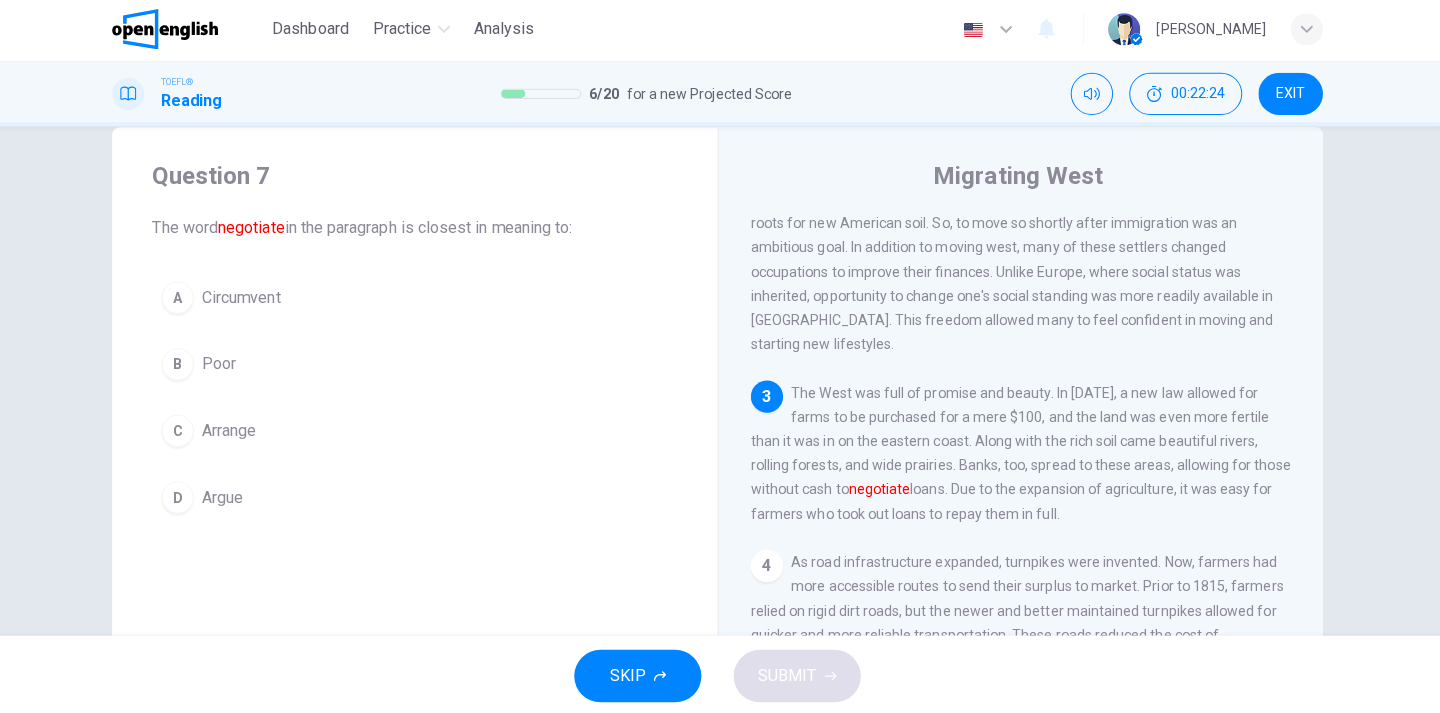 scroll, scrollTop: 481, scrollLeft: 0, axis: vertical 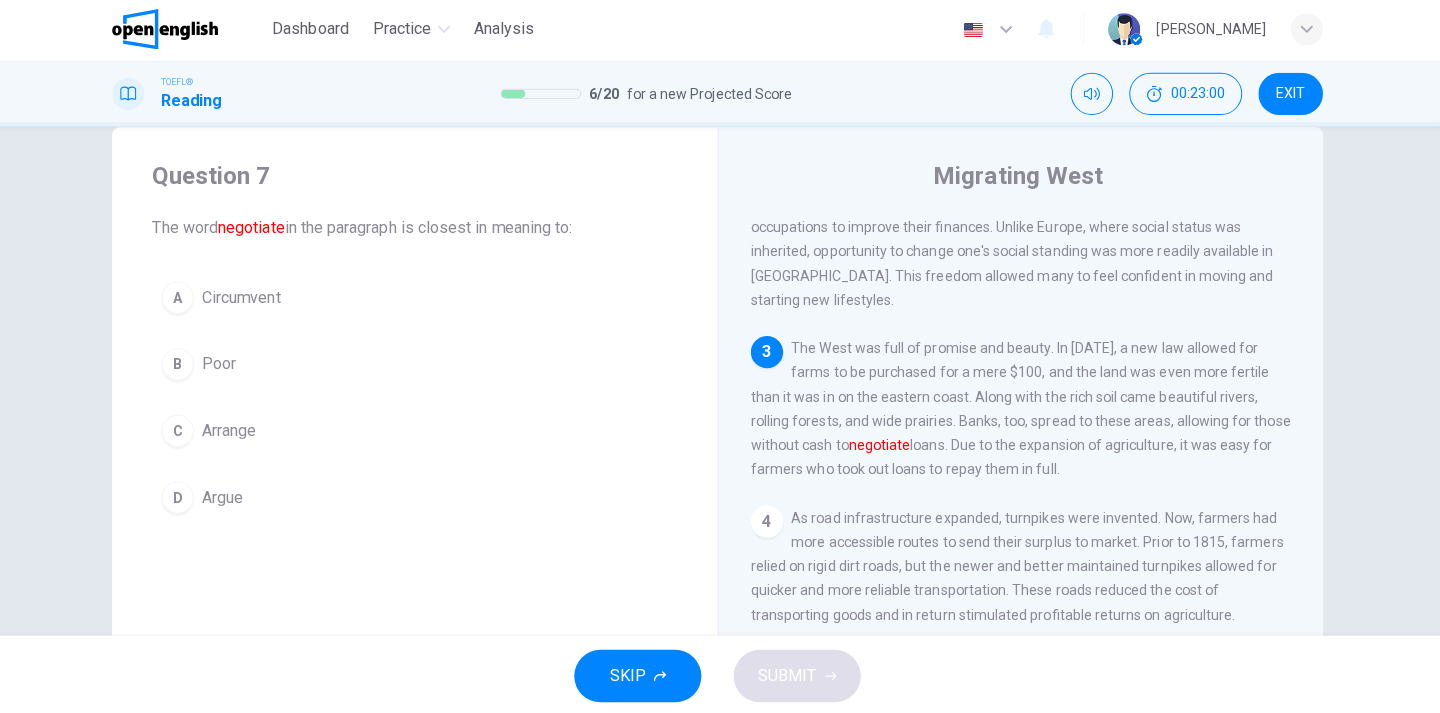 click on "C Arrange" at bounding box center (420, 430) 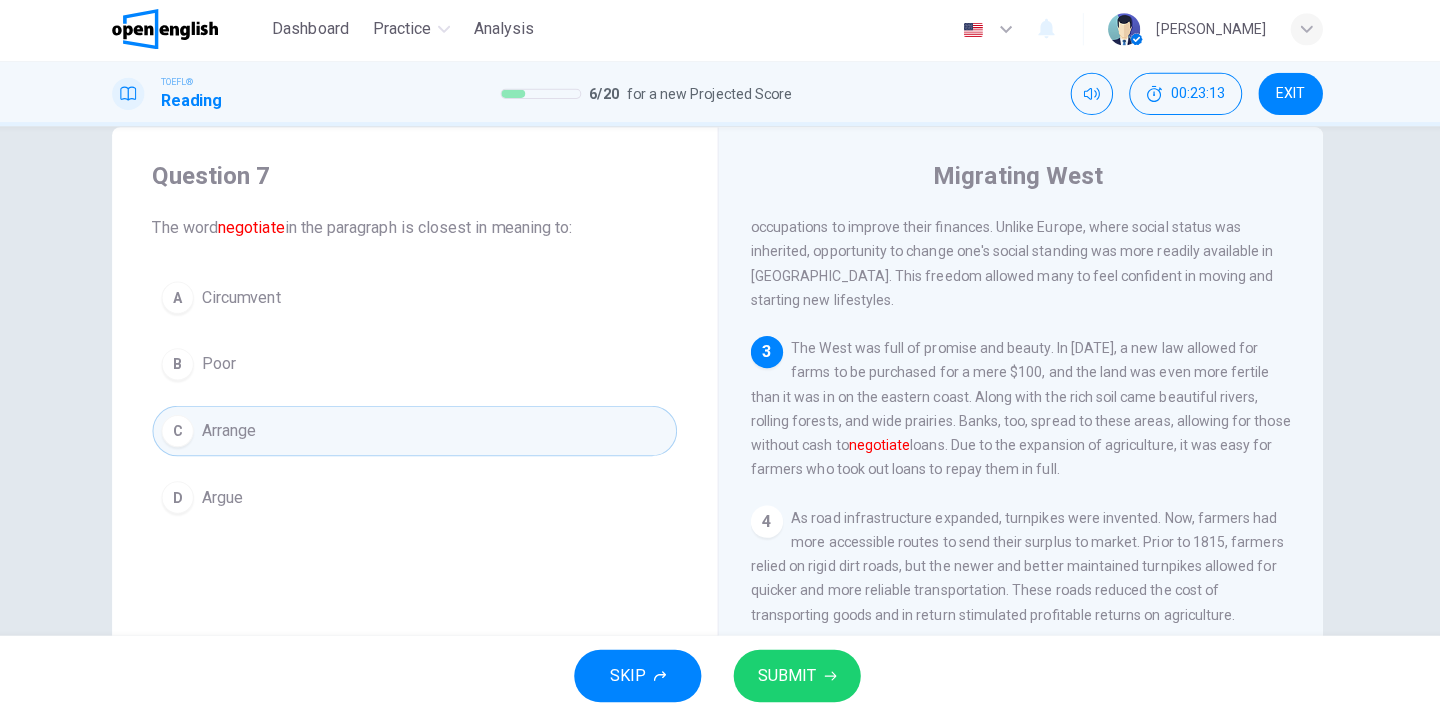 drag, startPoint x: 838, startPoint y: 399, endPoint x: 745, endPoint y: 389, distance: 93.53609 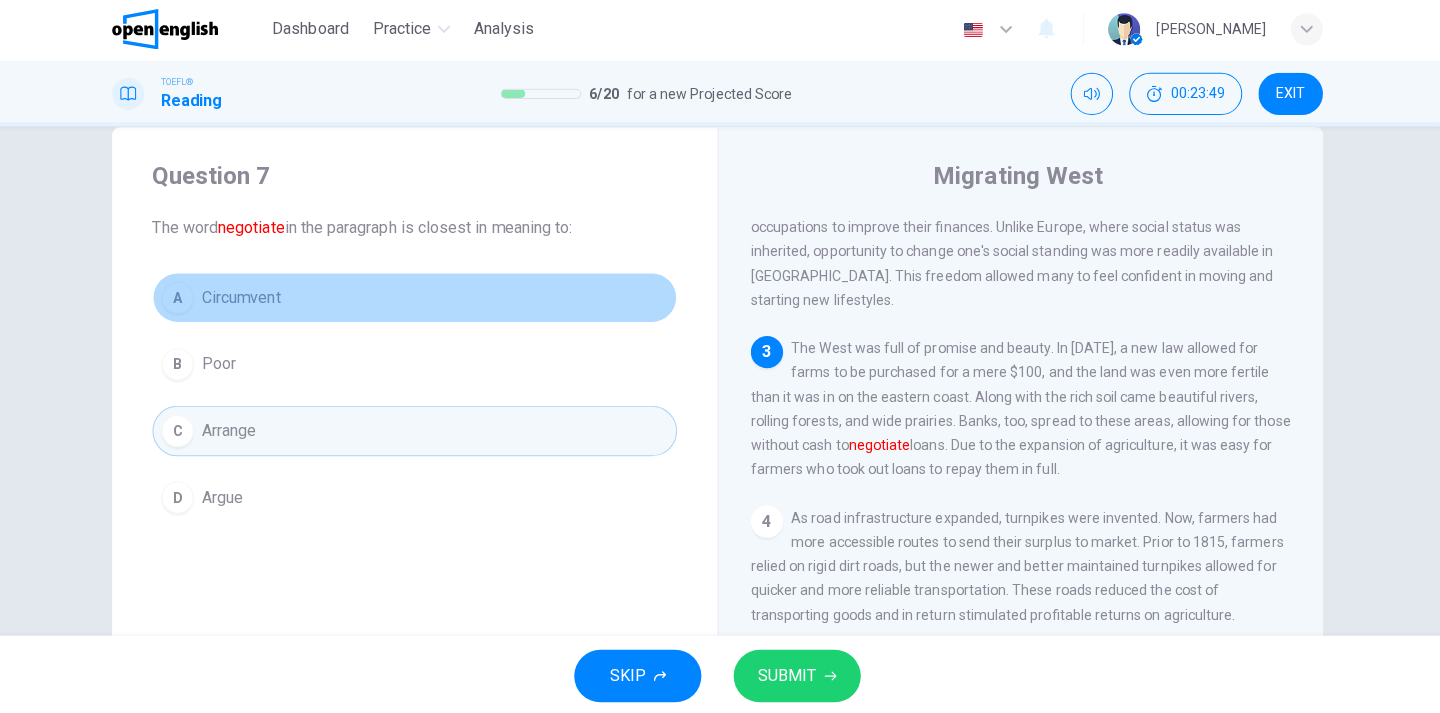click on "Circumvent" at bounding box center [248, 298] 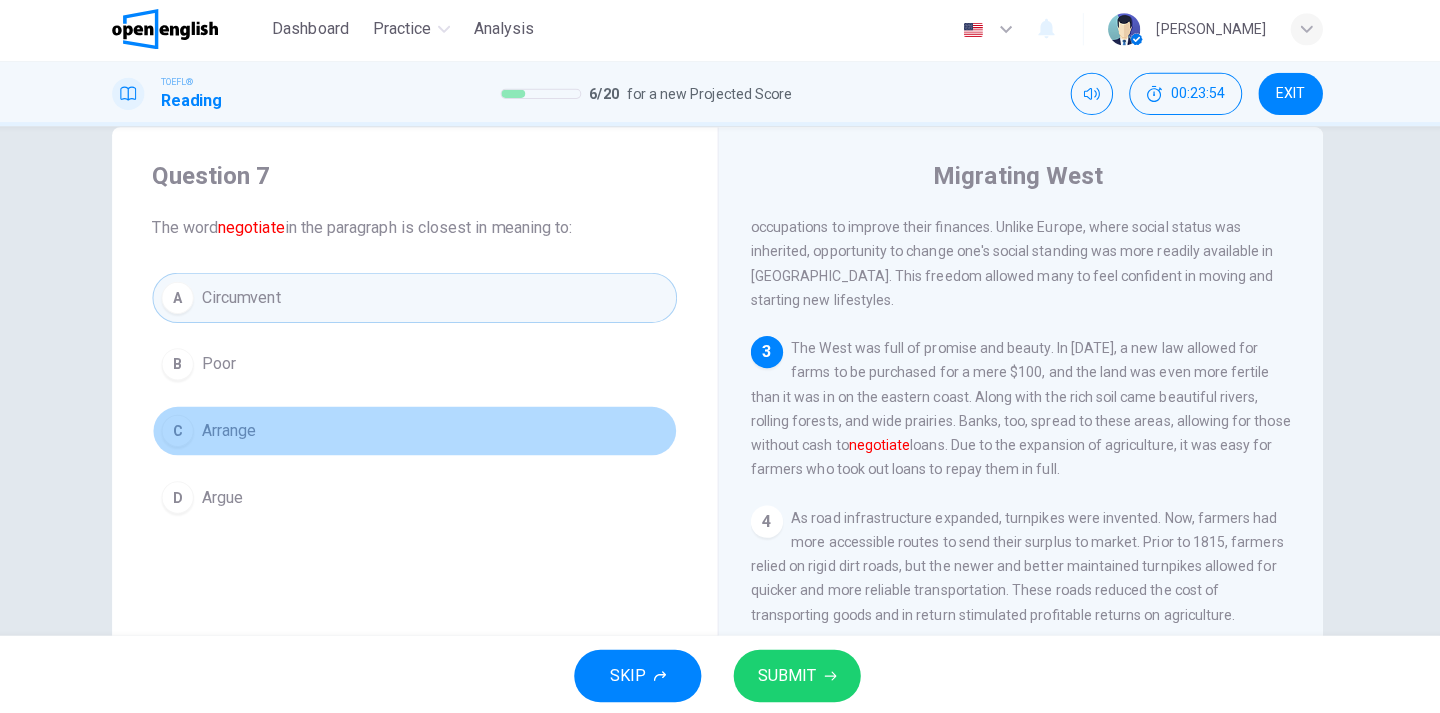 click on "C Arrange" at bounding box center [420, 430] 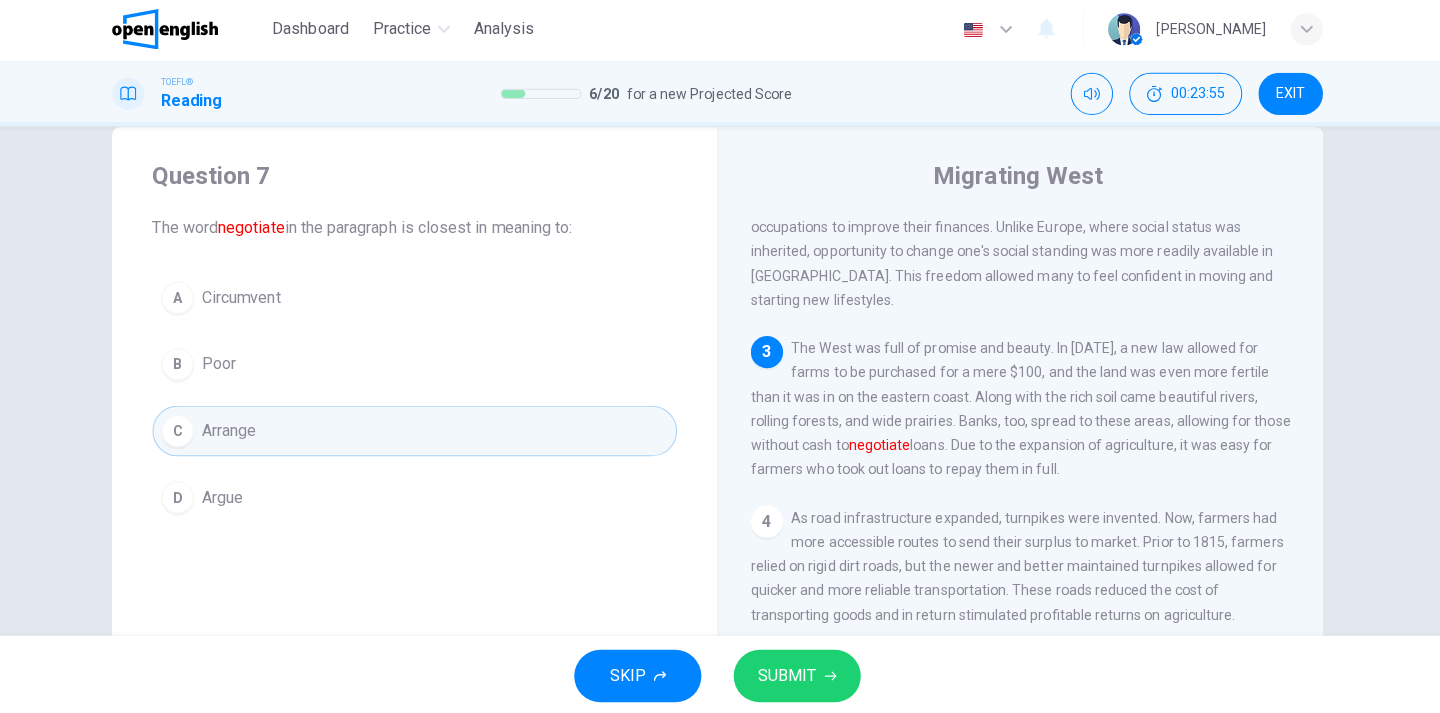 click on "SUBMIT" at bounding box center (789, 673) 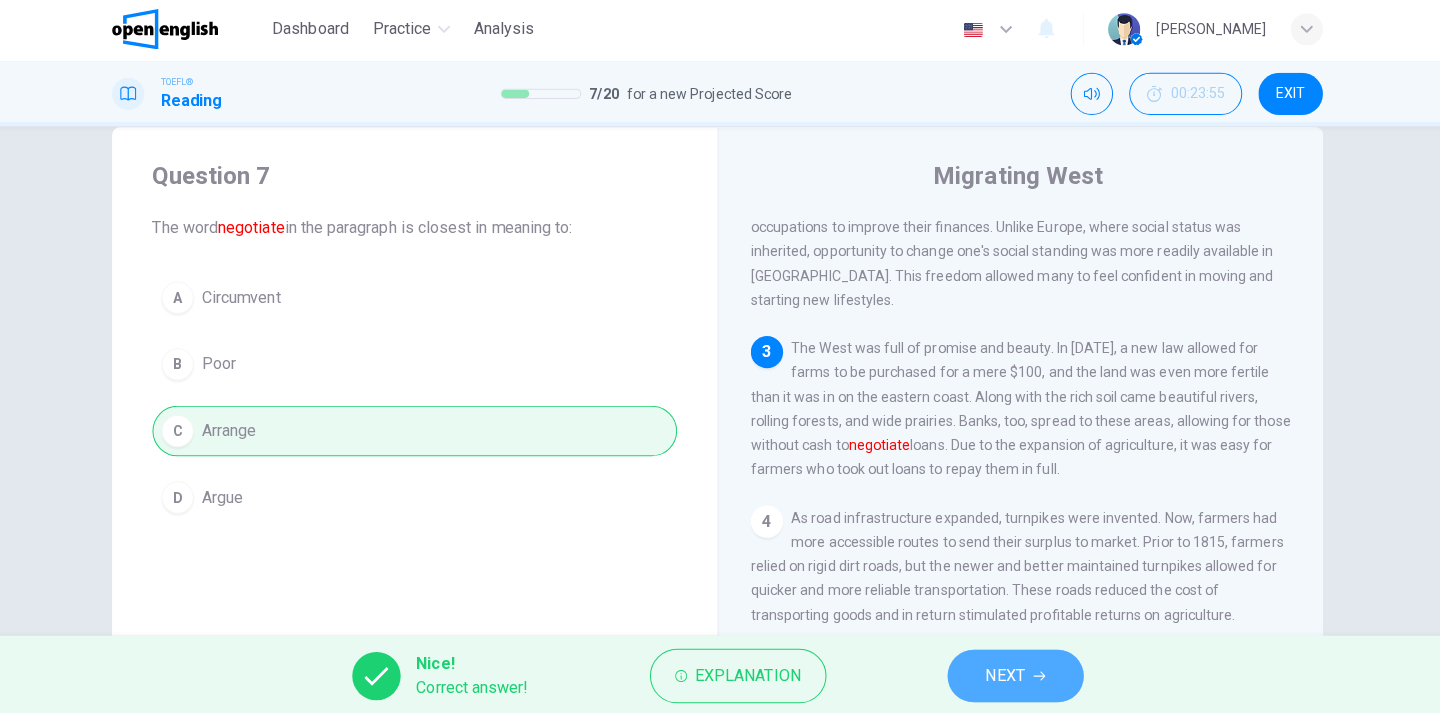 click on "NEXT" at bounding box center [1005, 673] 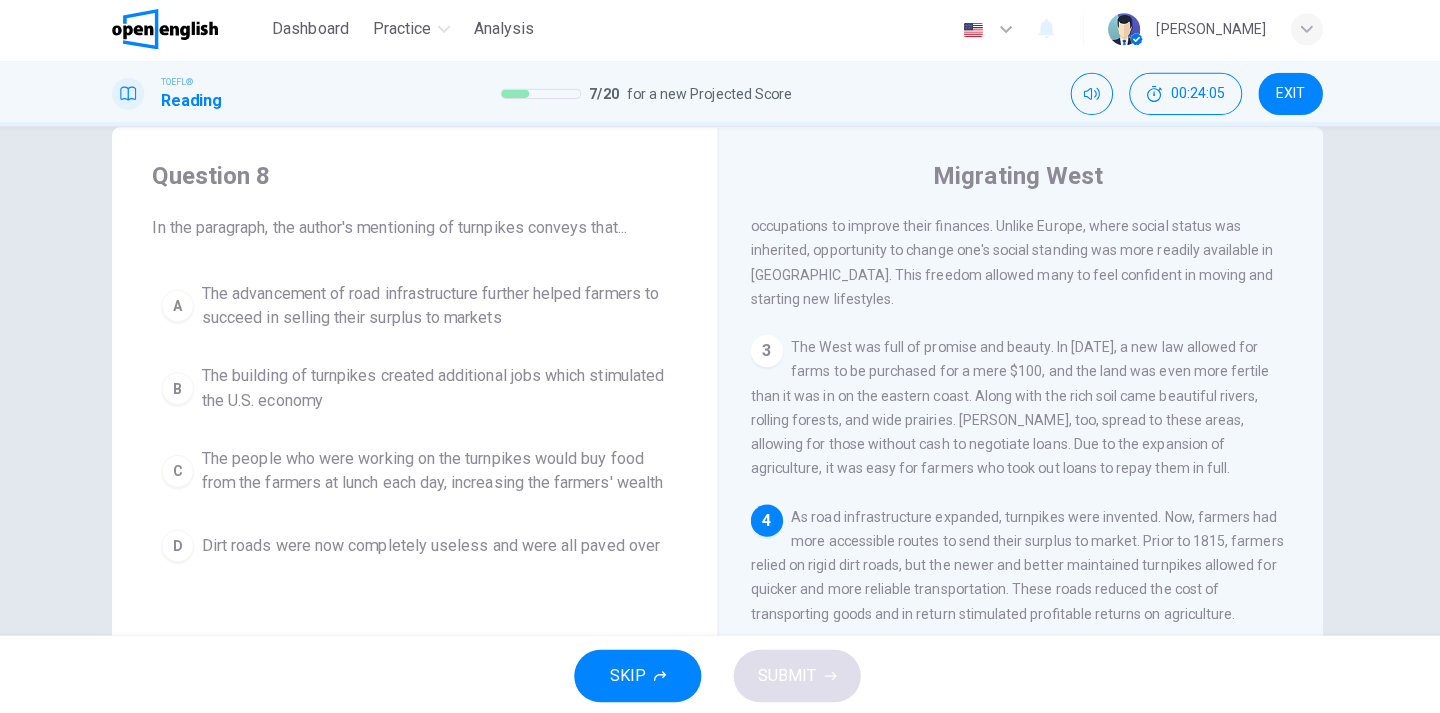 scroll, scrollTop: 481, scrollLeft: 0, axis: vertical 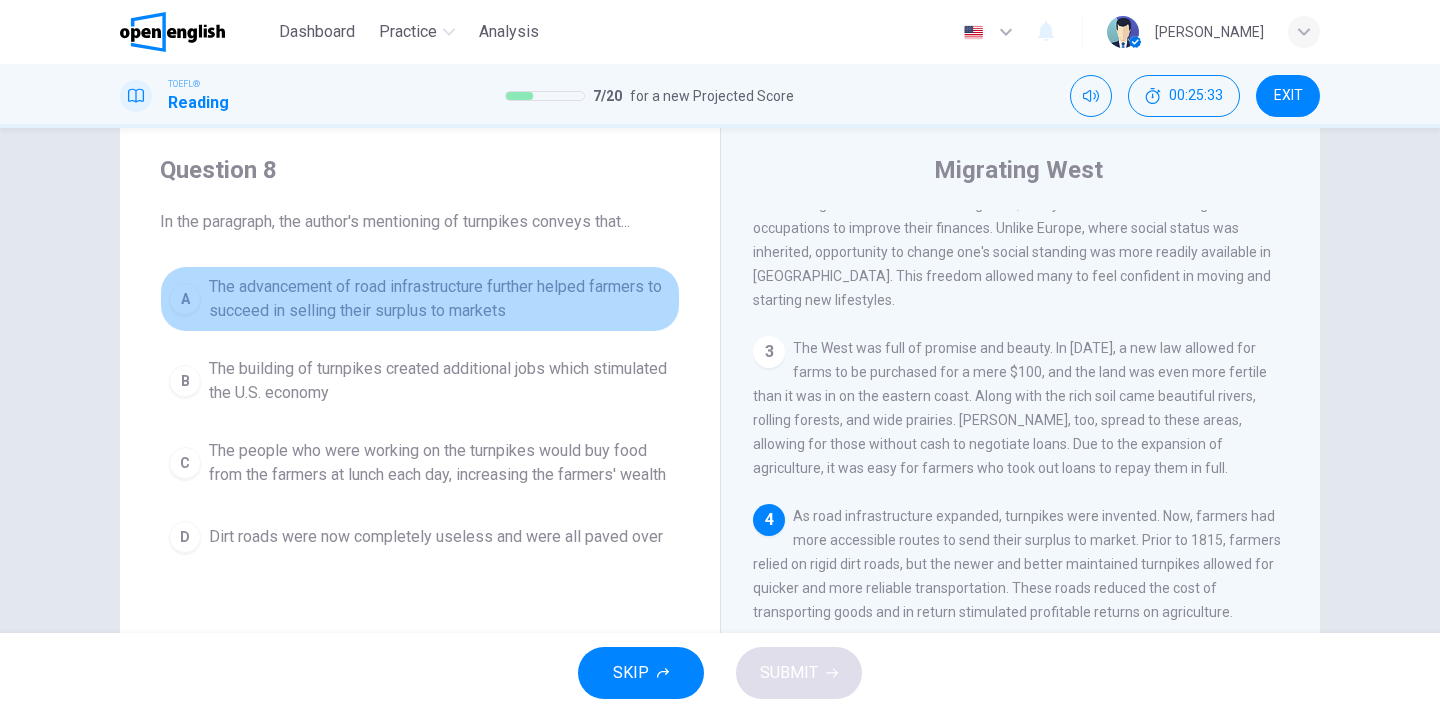 click on "The advancement of road infrastructure further helped farmers to succeed in selling their surplus to markets" at bounding box center [440, 299] 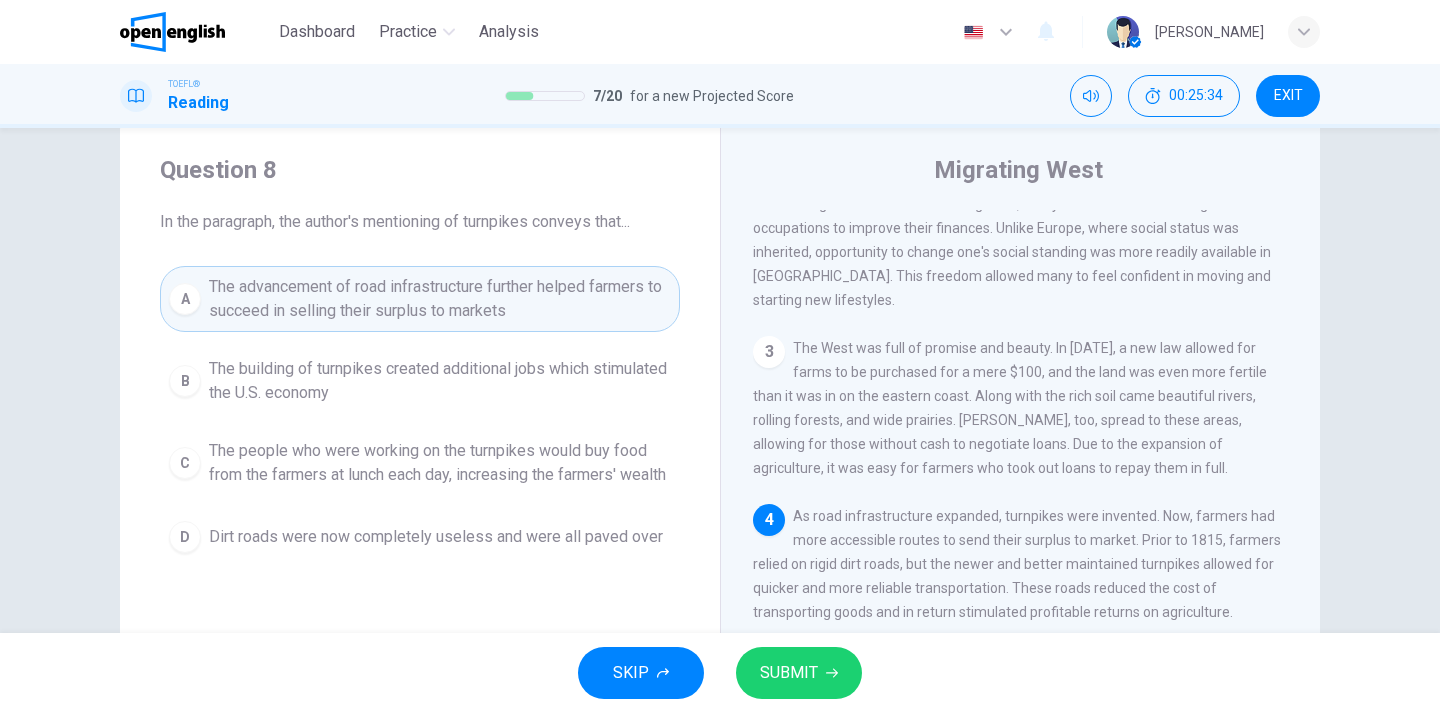 click on "SUBMIT" at bounding box center [799, 673] 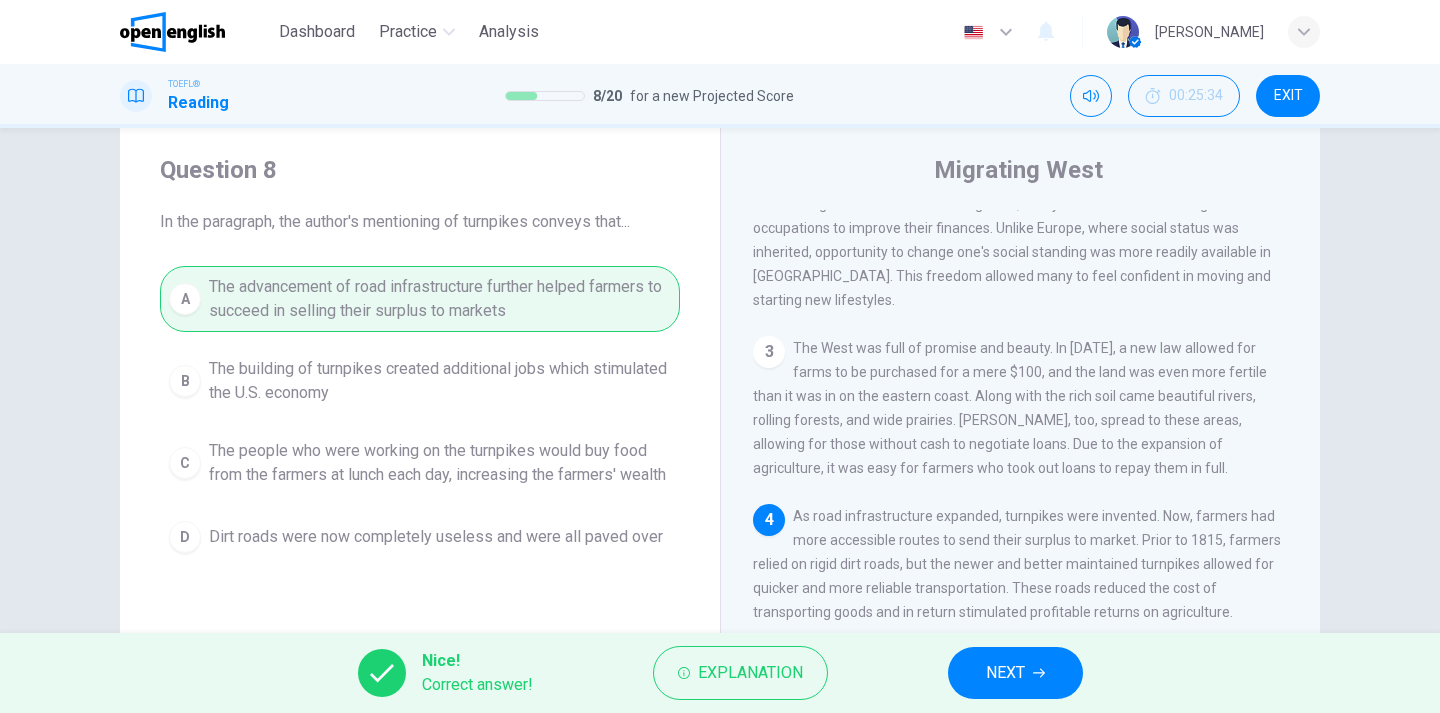 click 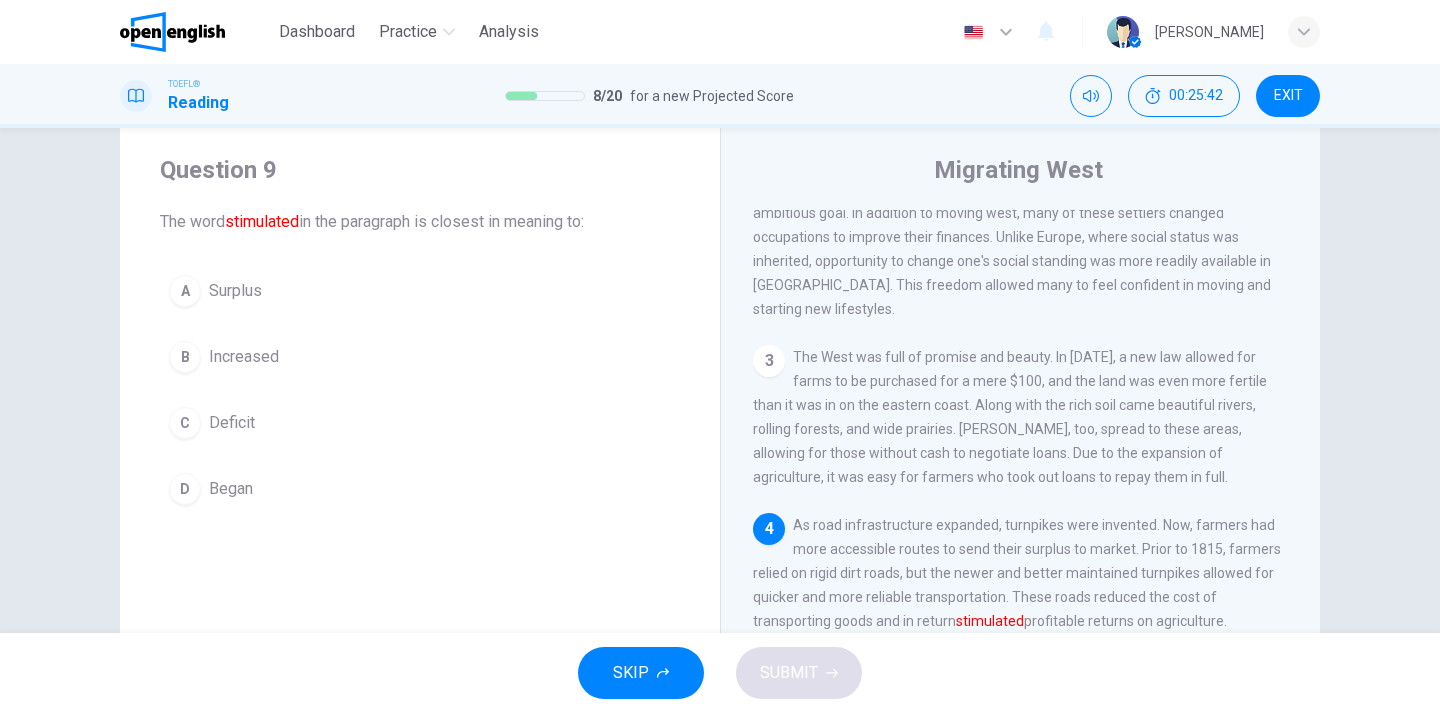 click on "Began" at bounding box center (231, 489) 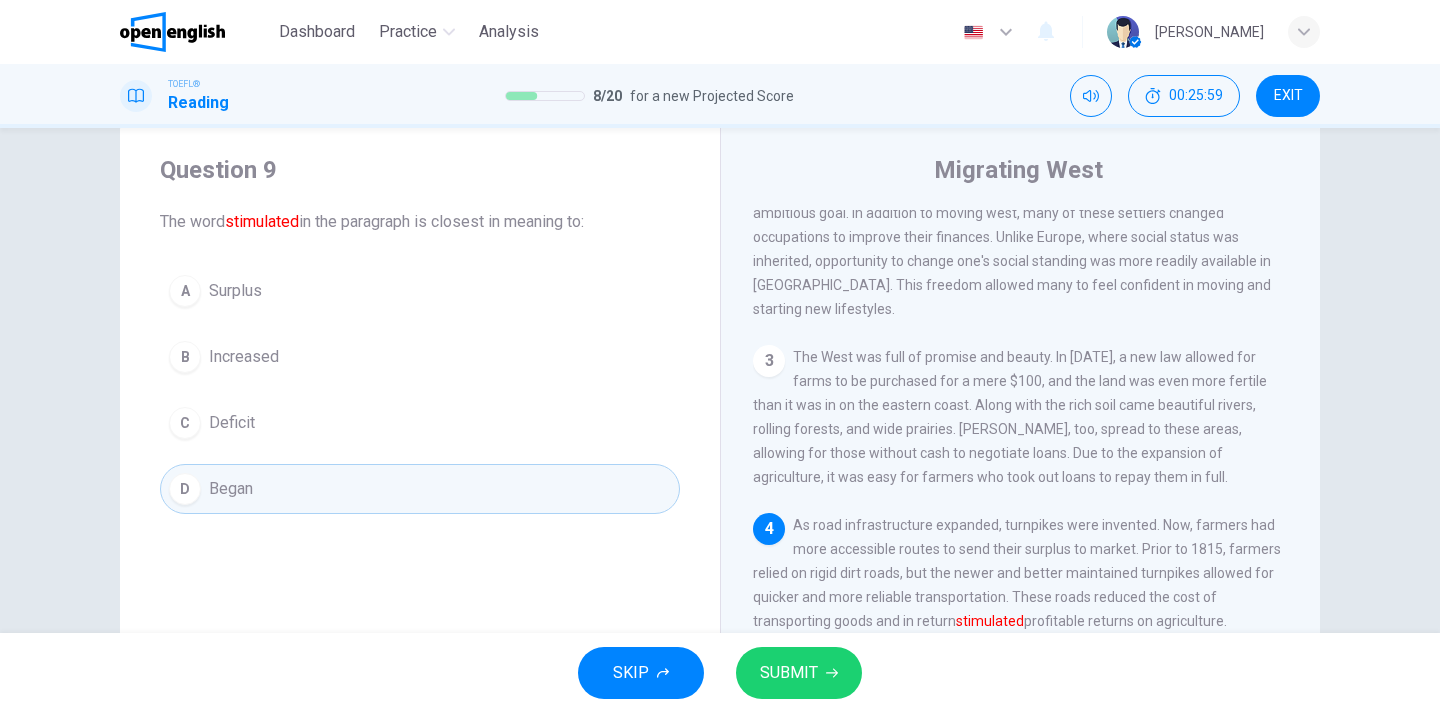 click on "SUBMIT" at bounding box center [789, 673] 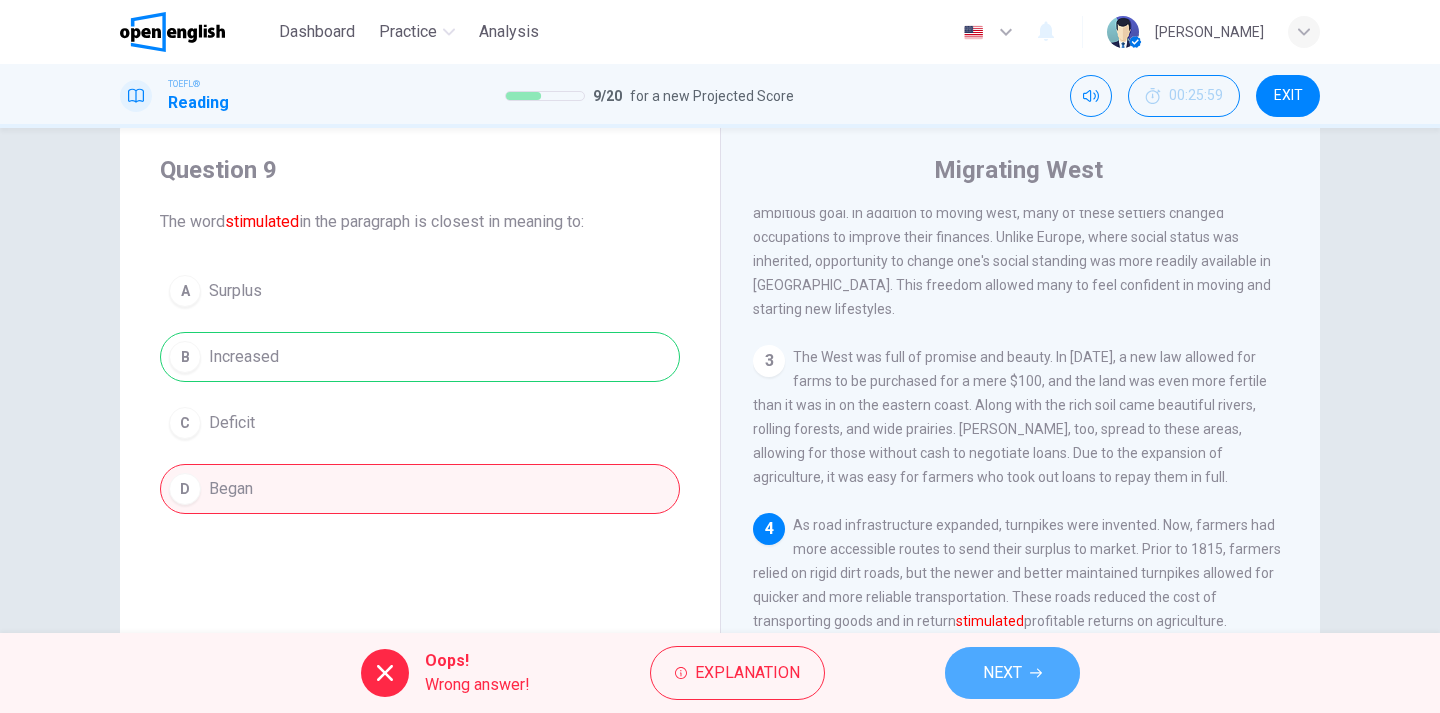 click on "NEXT" at bounding box center [1012, 673] 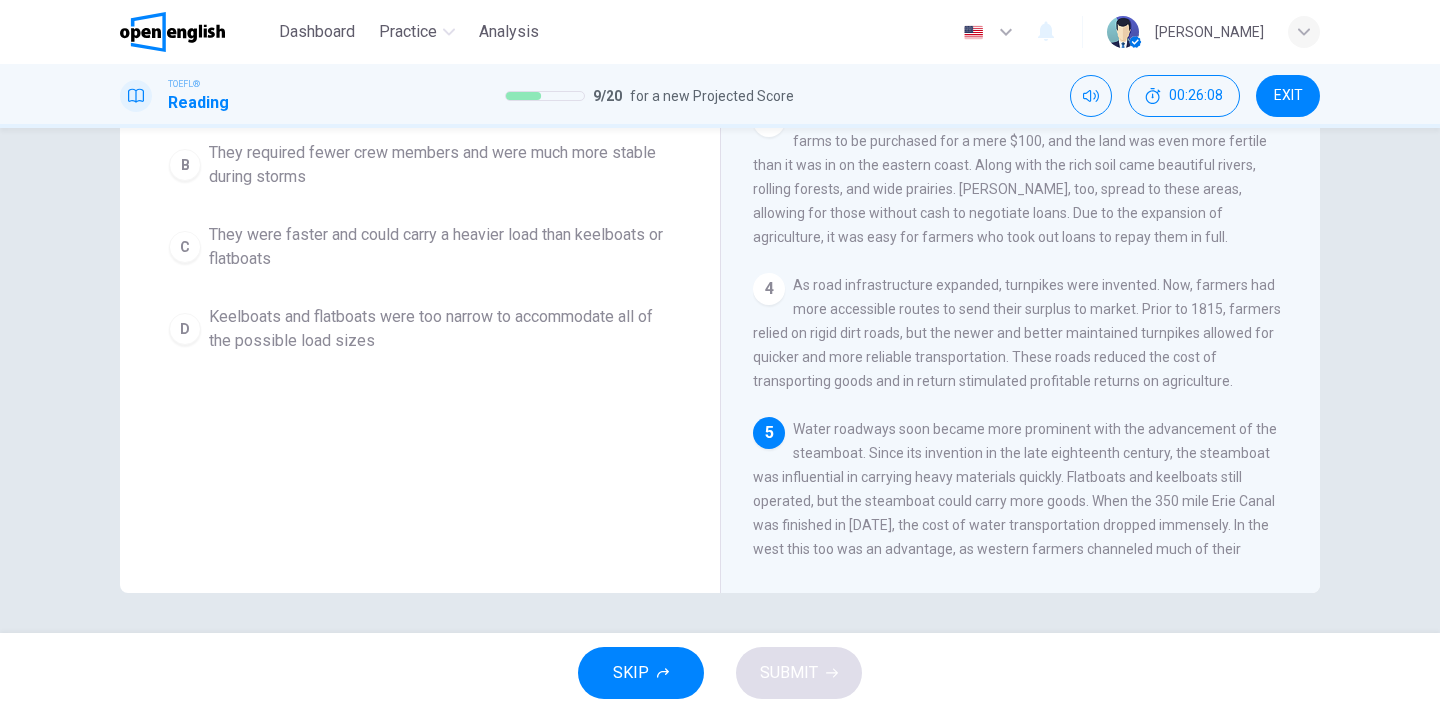 scroll, scrollTop: 270, scrollLeft: 0, axis: vertical 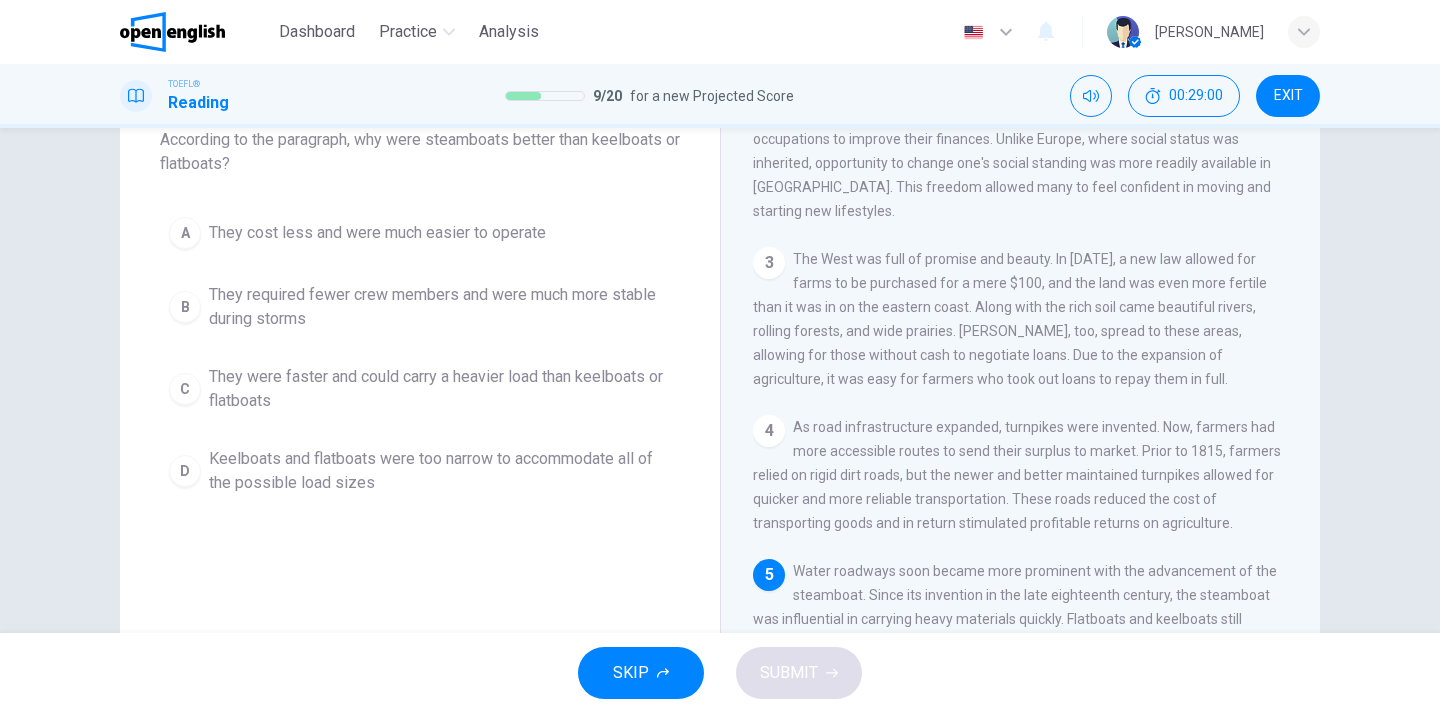 click on "They were faster and could carry a heavier load than keelboats or flatboats" at bounding box center (440, 389) 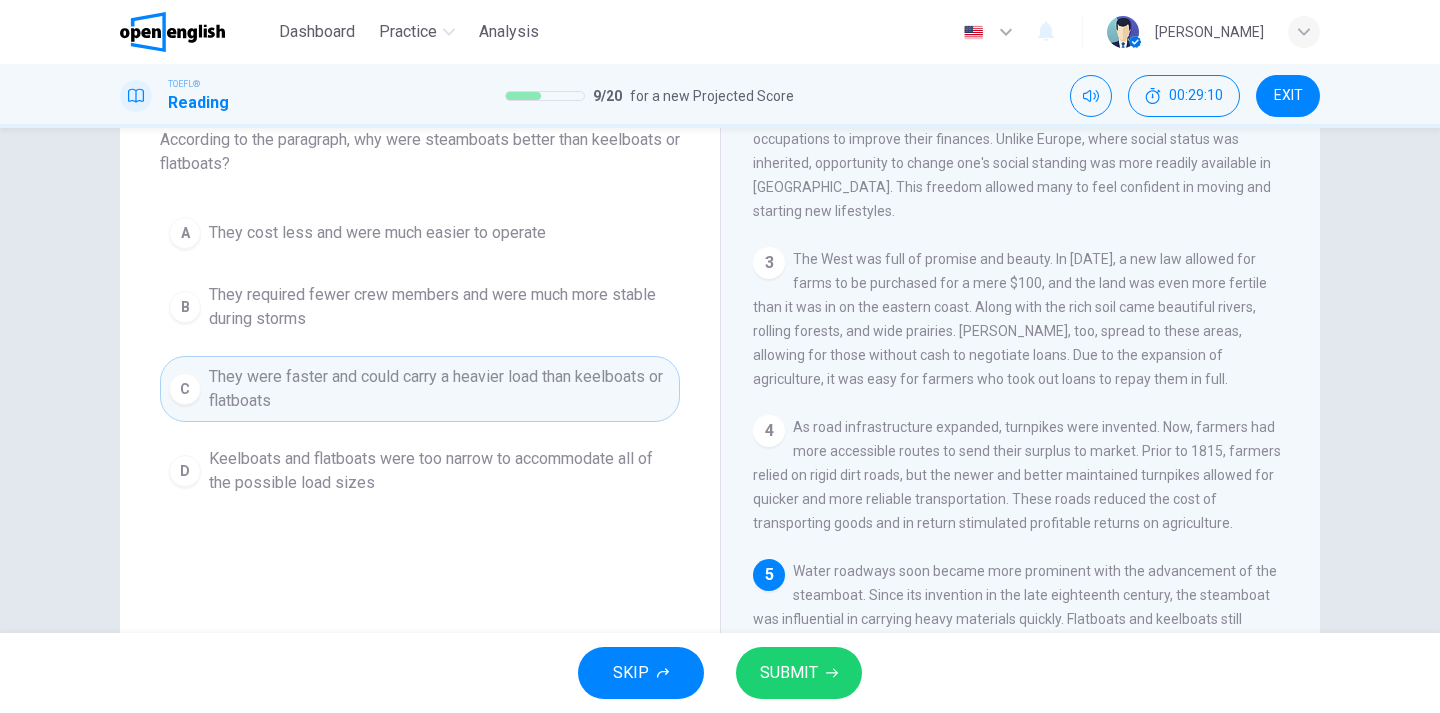 click on "SUBMIT" at bounding box center [789, 673] 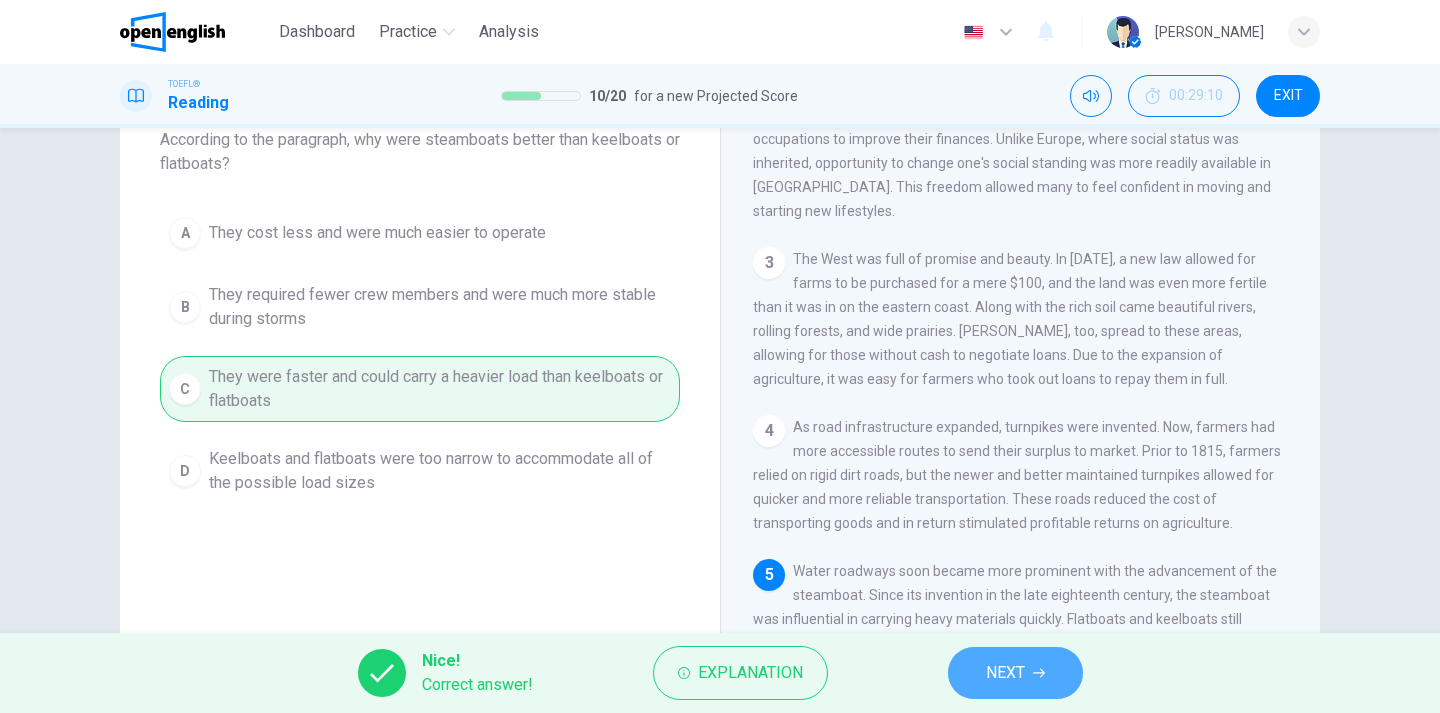 click 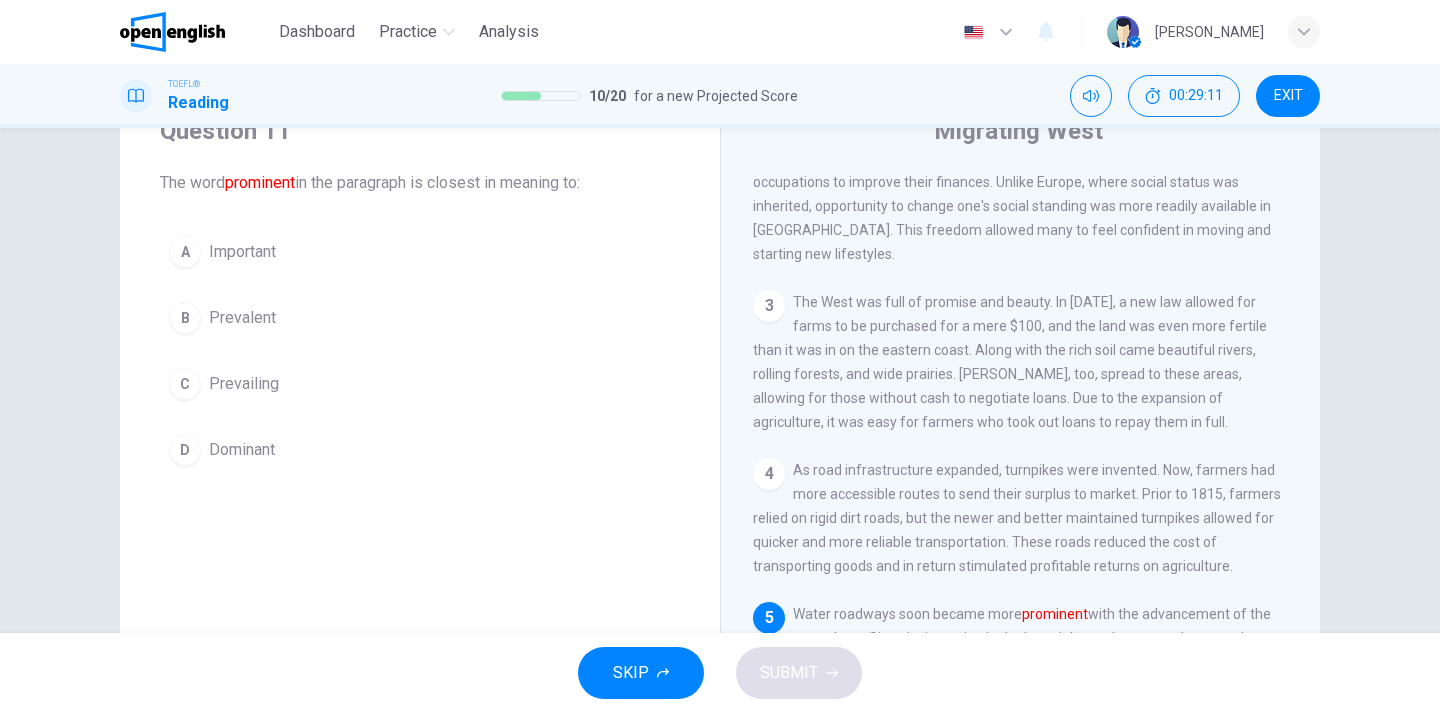 scroll, scrollTop: 89, scrollLeft: 0, axis: vertical 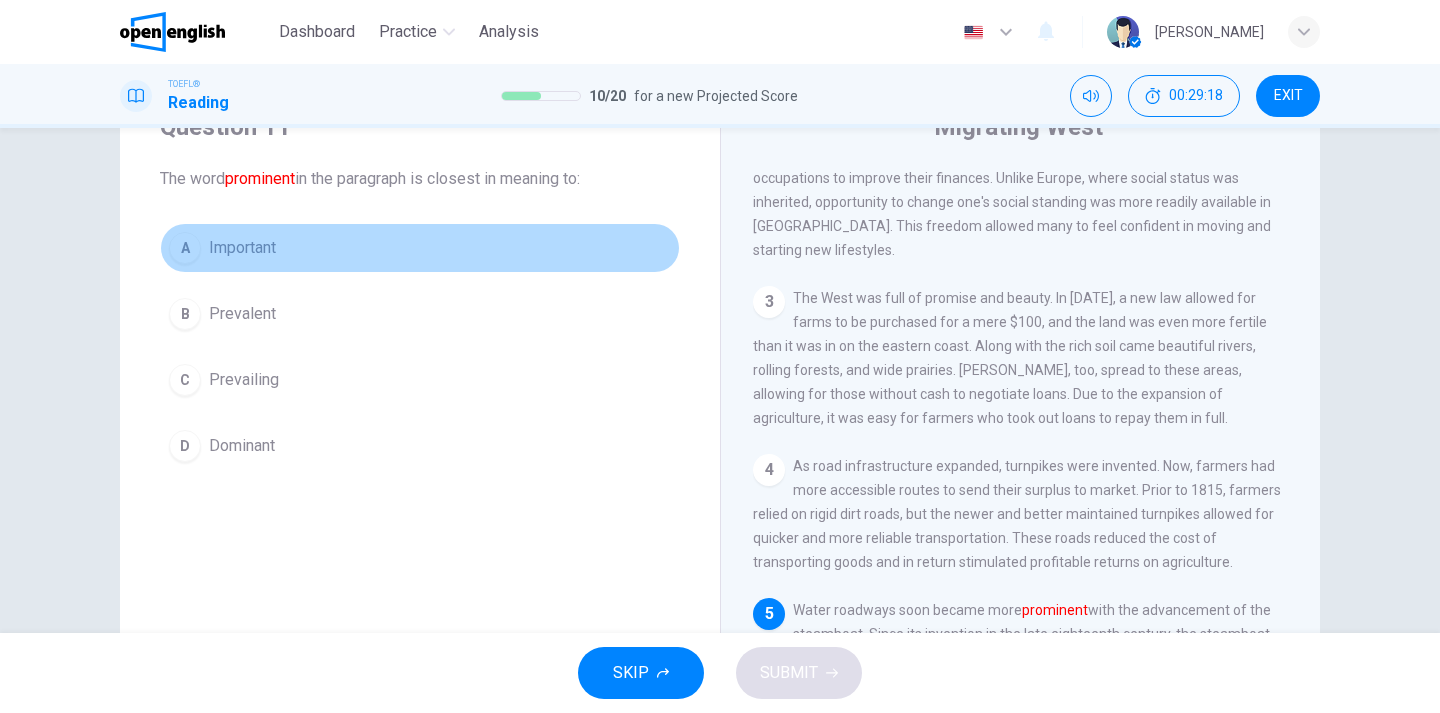 click on "Important" at bounding box center (242, 248) 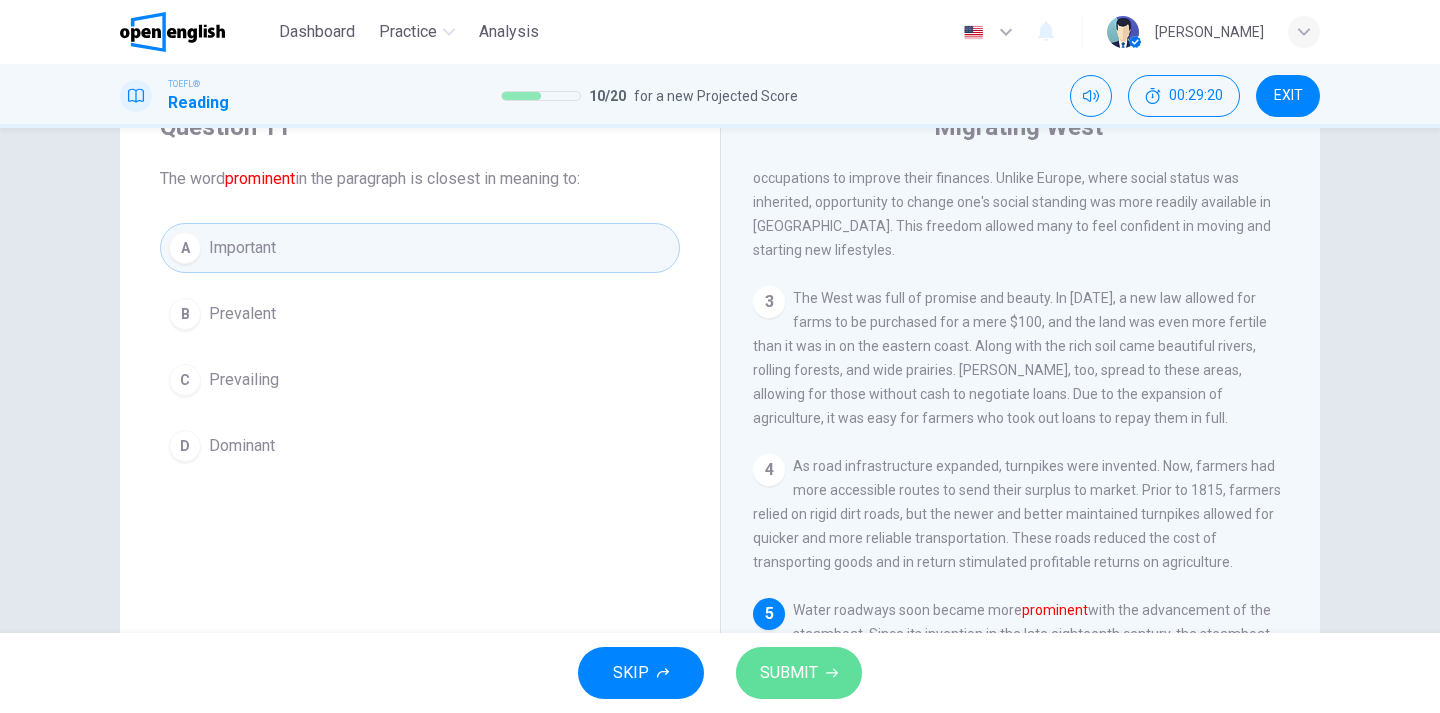click on "SUBMIT" at bounding box center (789, 673) 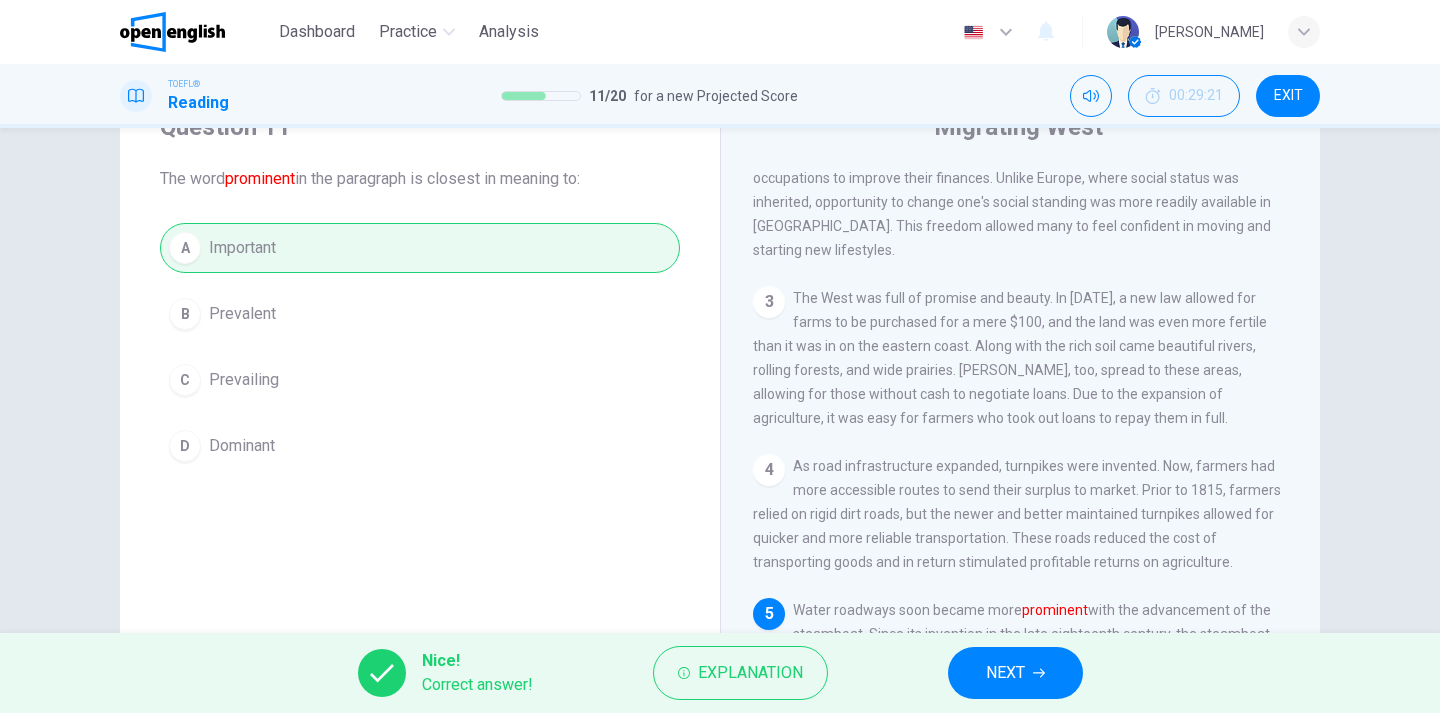click on "NEXT" at bounding box center [1005, 673] 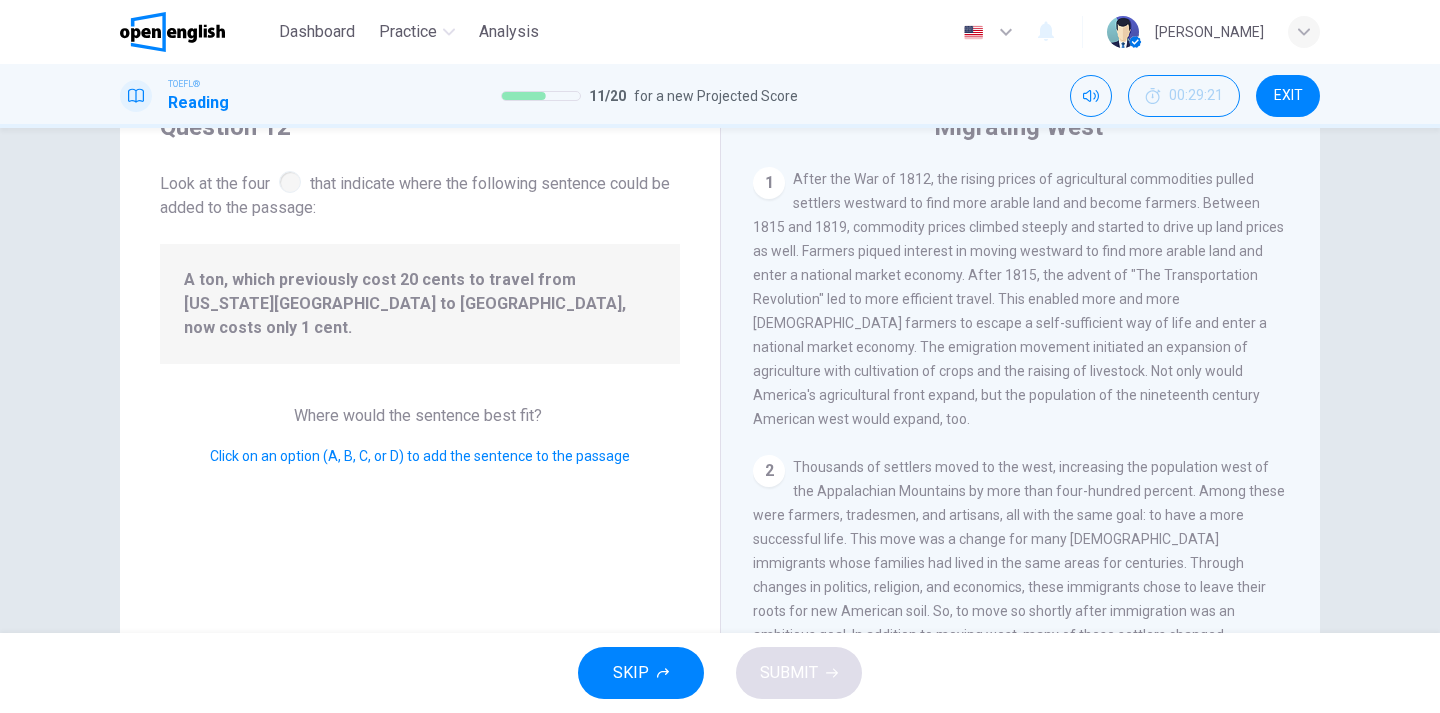 scroll, scrollTop: 513, scrollLeft: 0, axis: vertical 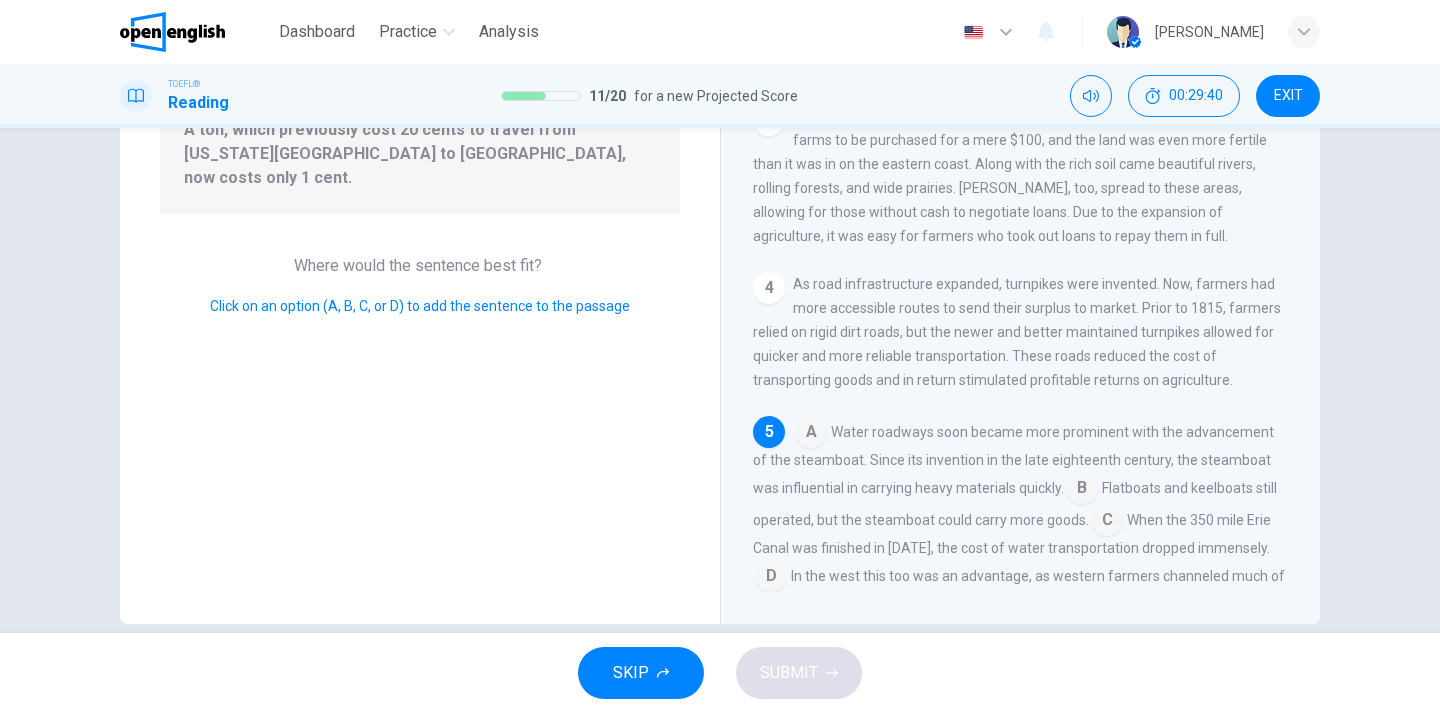 click at bounding box center (771, 578) 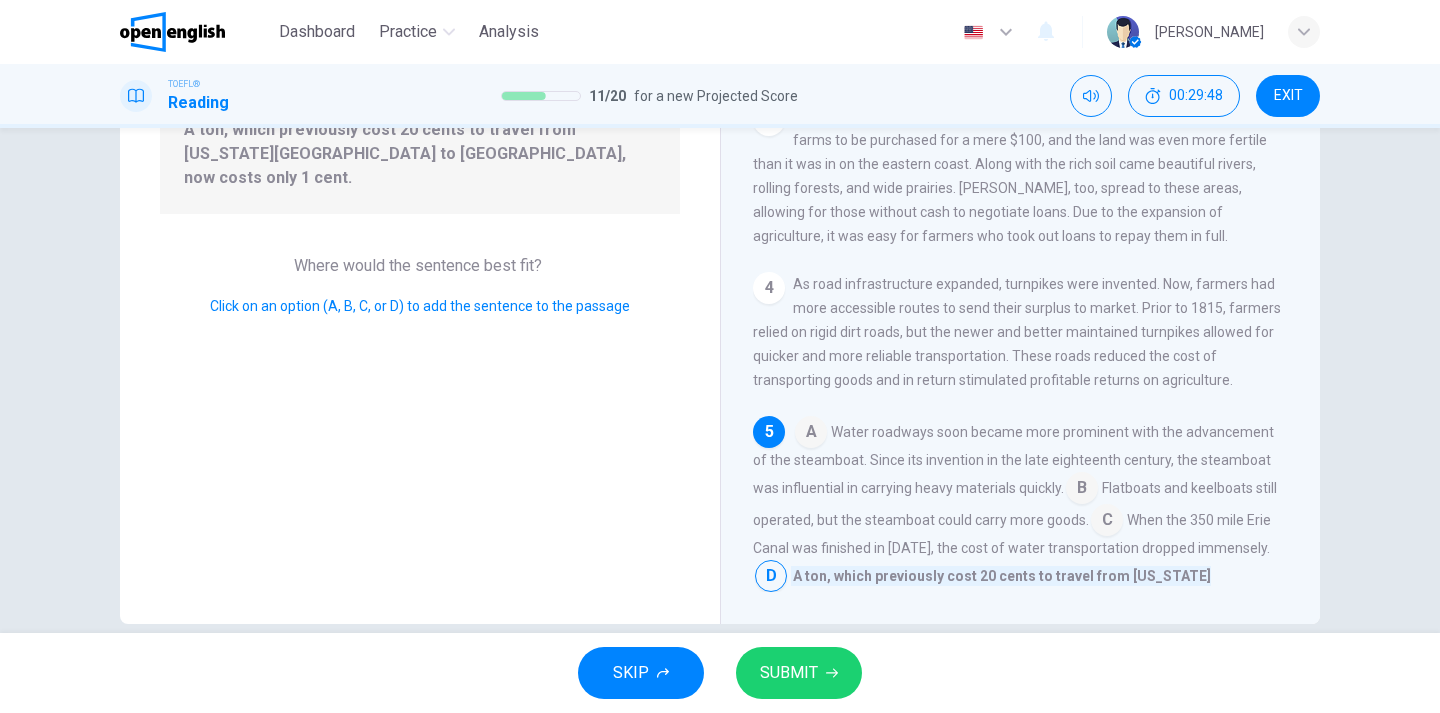 click on "SUBMIT" at bounding box center [799, 673] 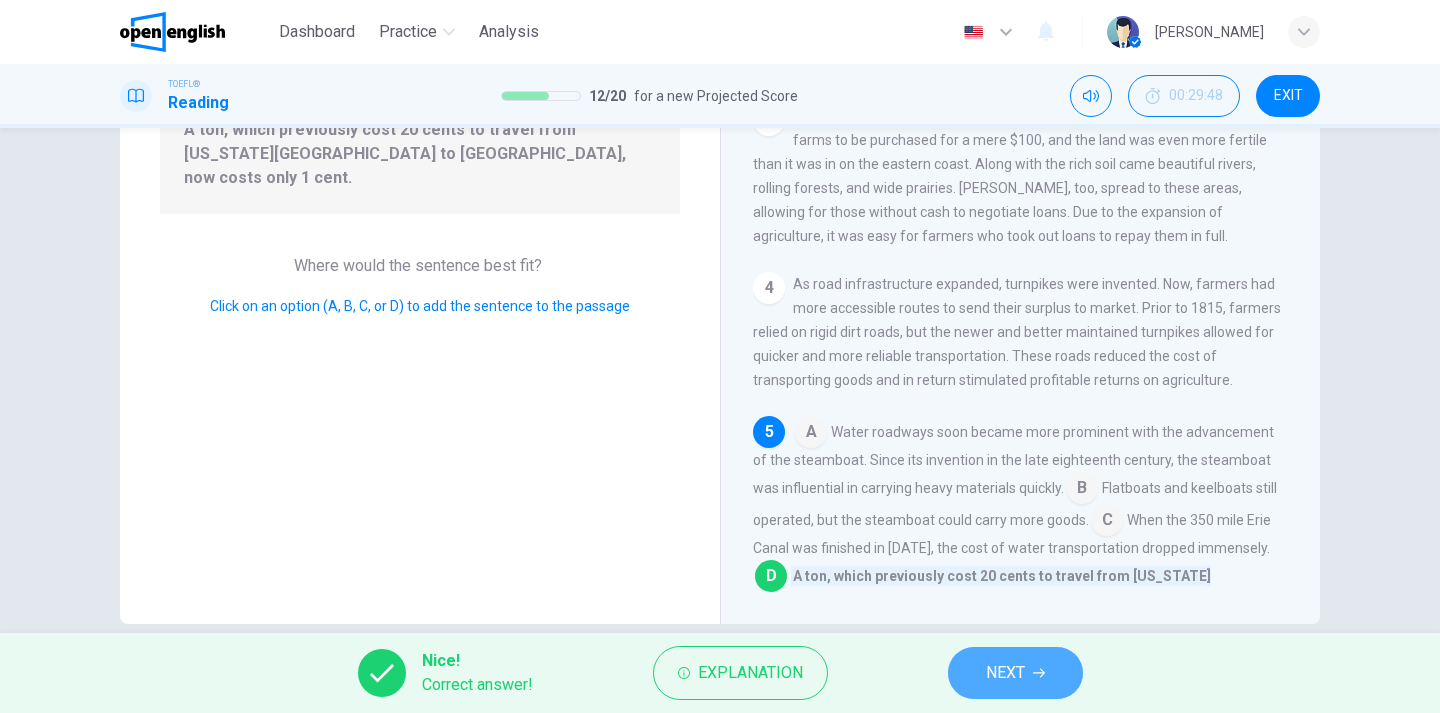 click on "NEXT" at bounding box center (1015, 673) 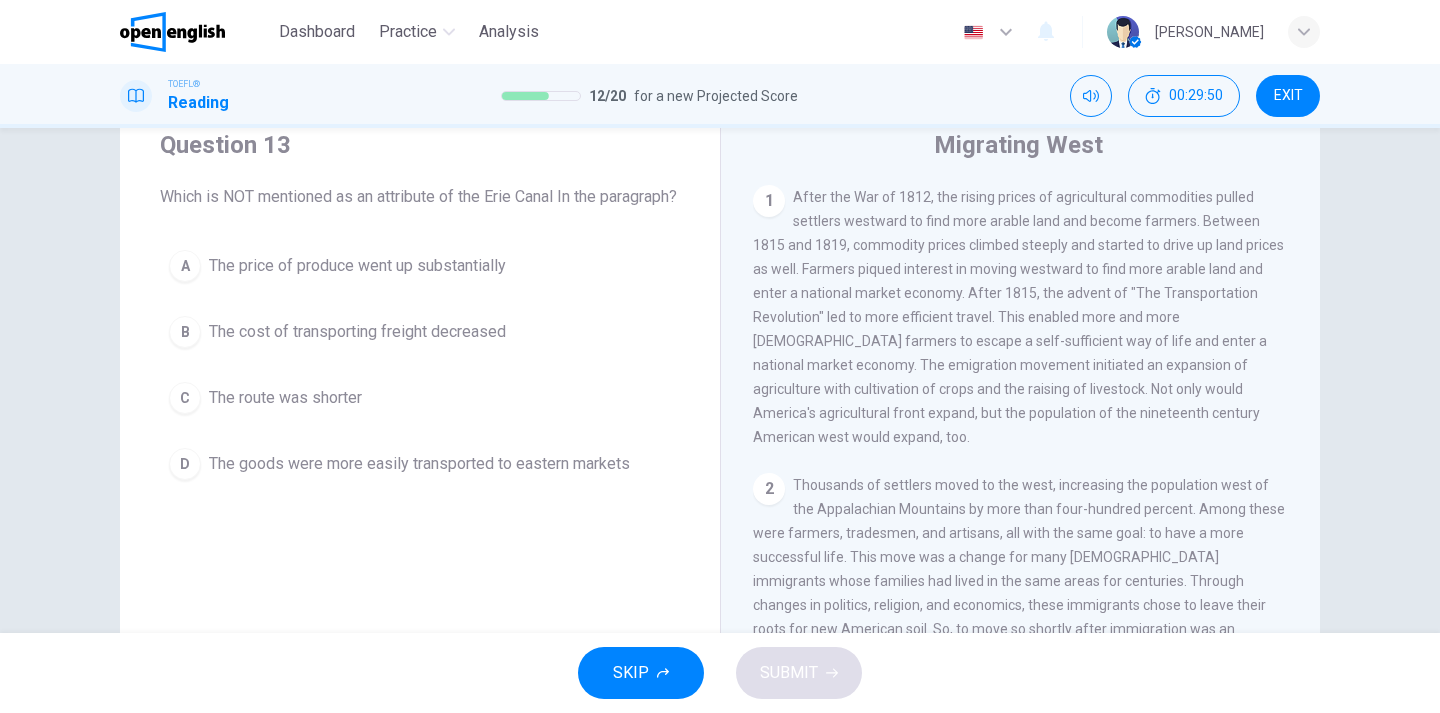 scroll, scrollTop: 73, scrollLeft: 0, axis: vertical 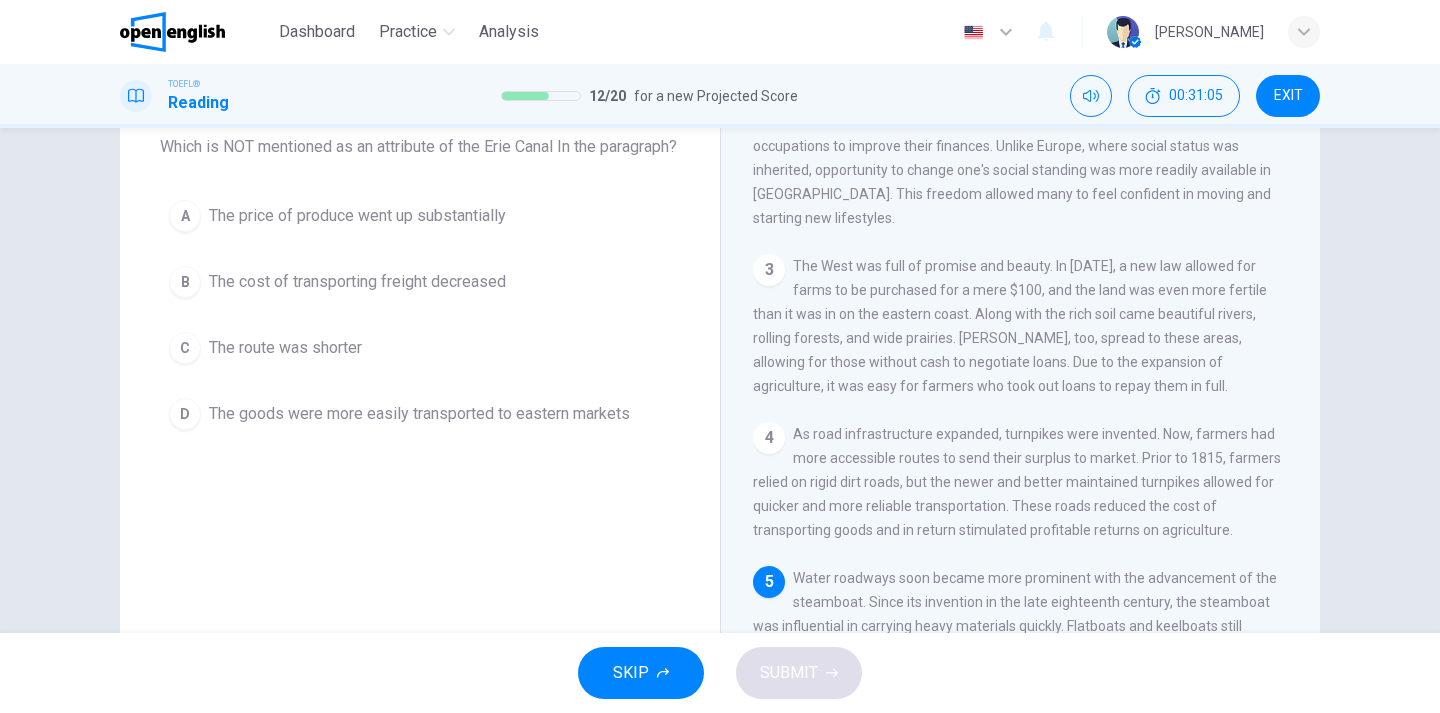 click on "The price of produce went up substantially" at bounding box center [357, 216] 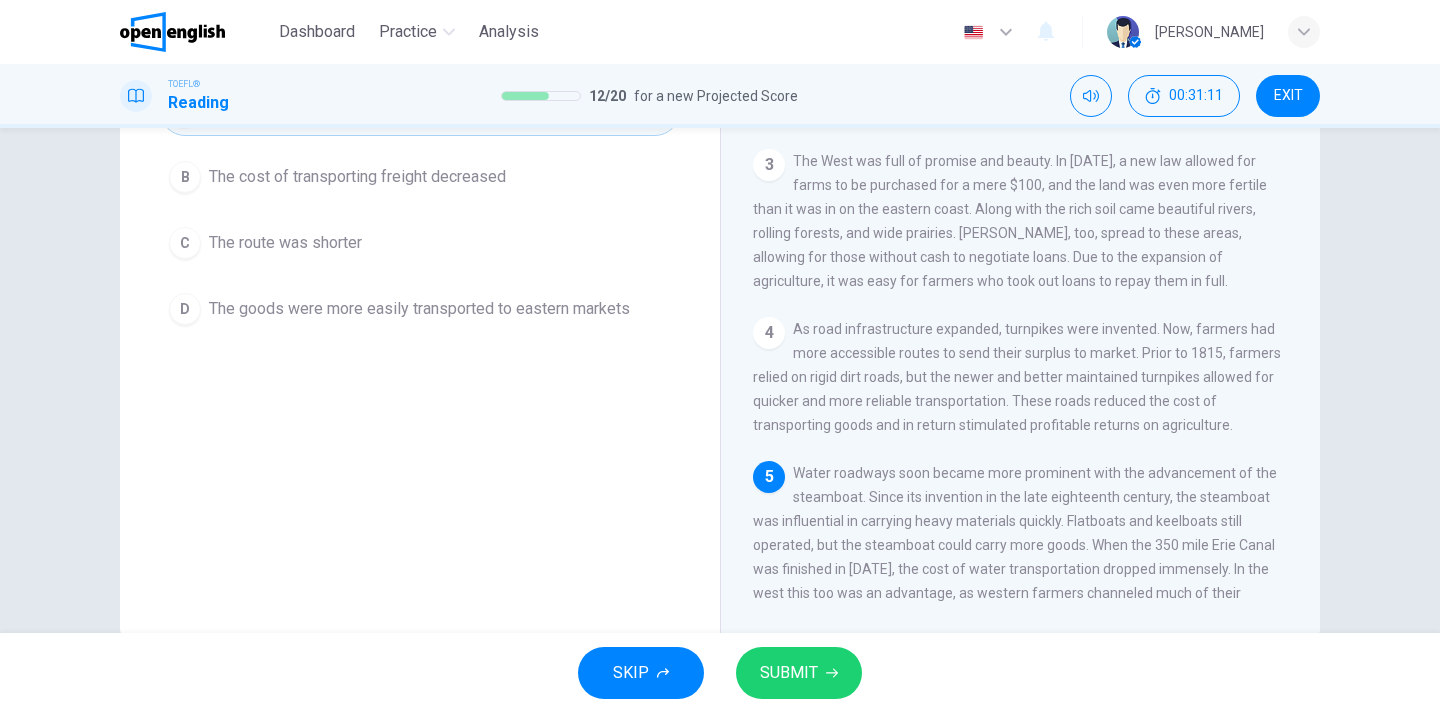 scroll, scrollTop: 229, scrollLeft: 0, axis: vertical 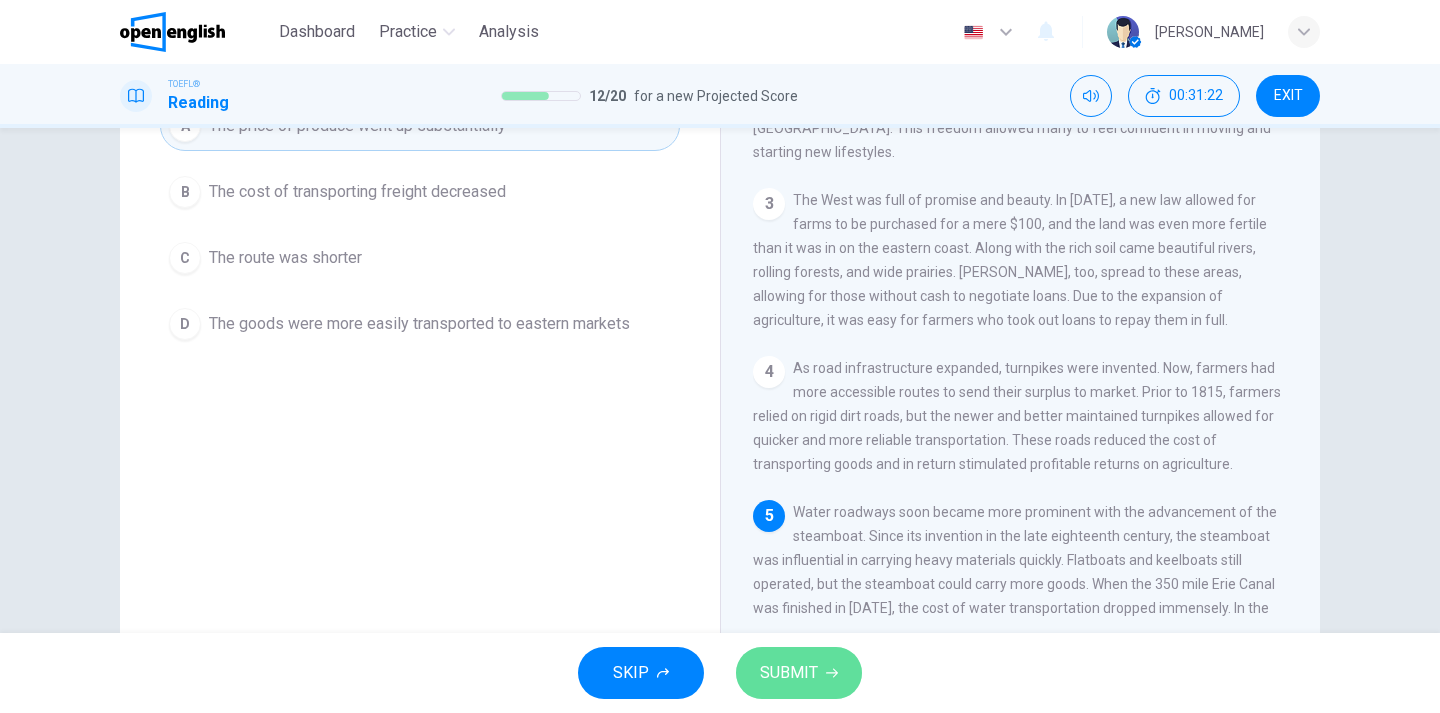 click on "SUBMIT" at bounding box center [799, 673] 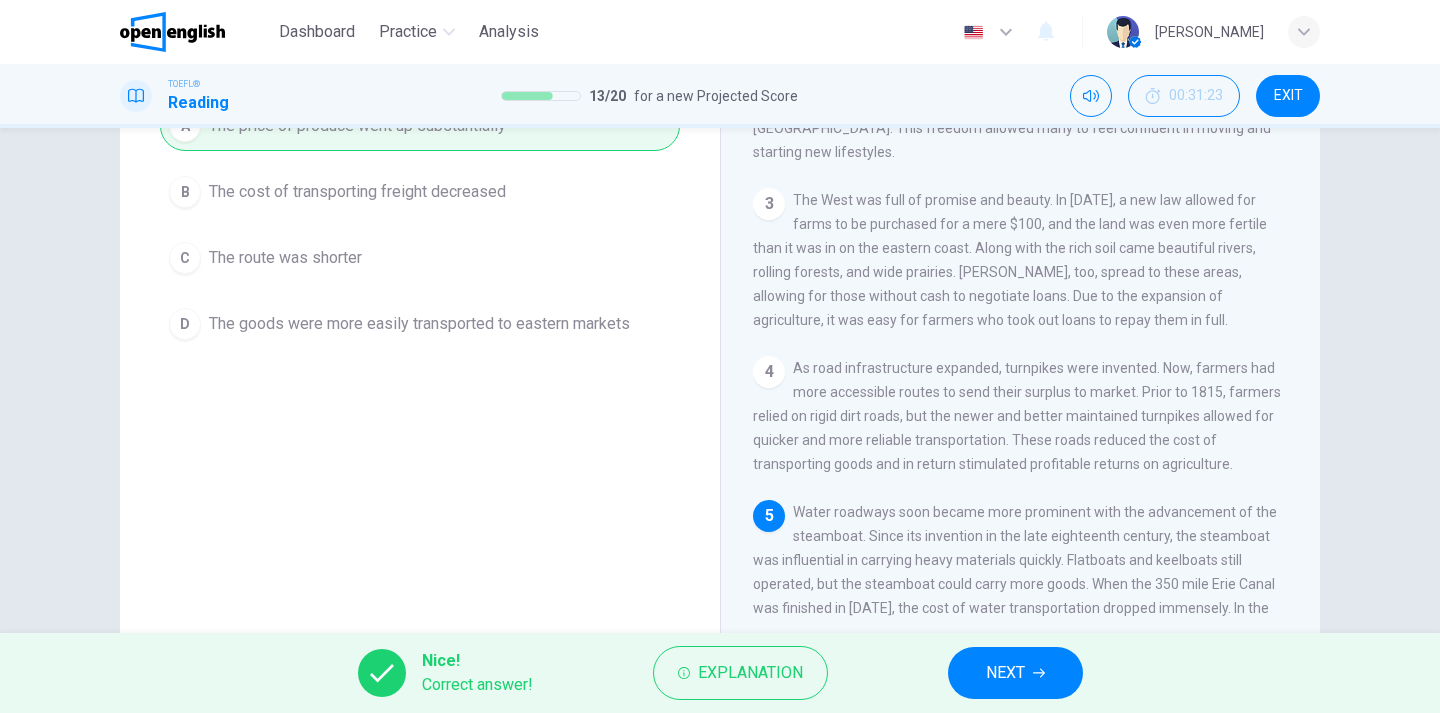 click 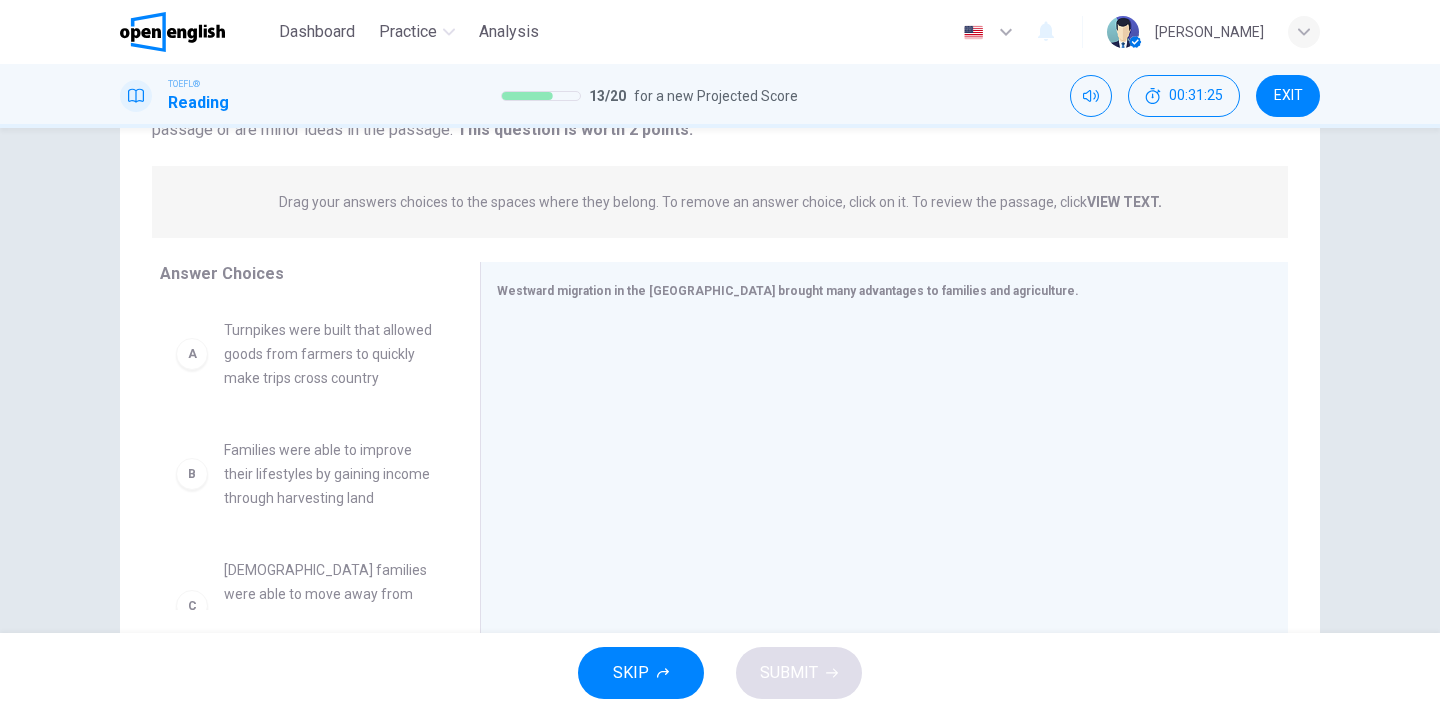 scroll, scrollTop: 0, scrollLeft: 0, axis: both 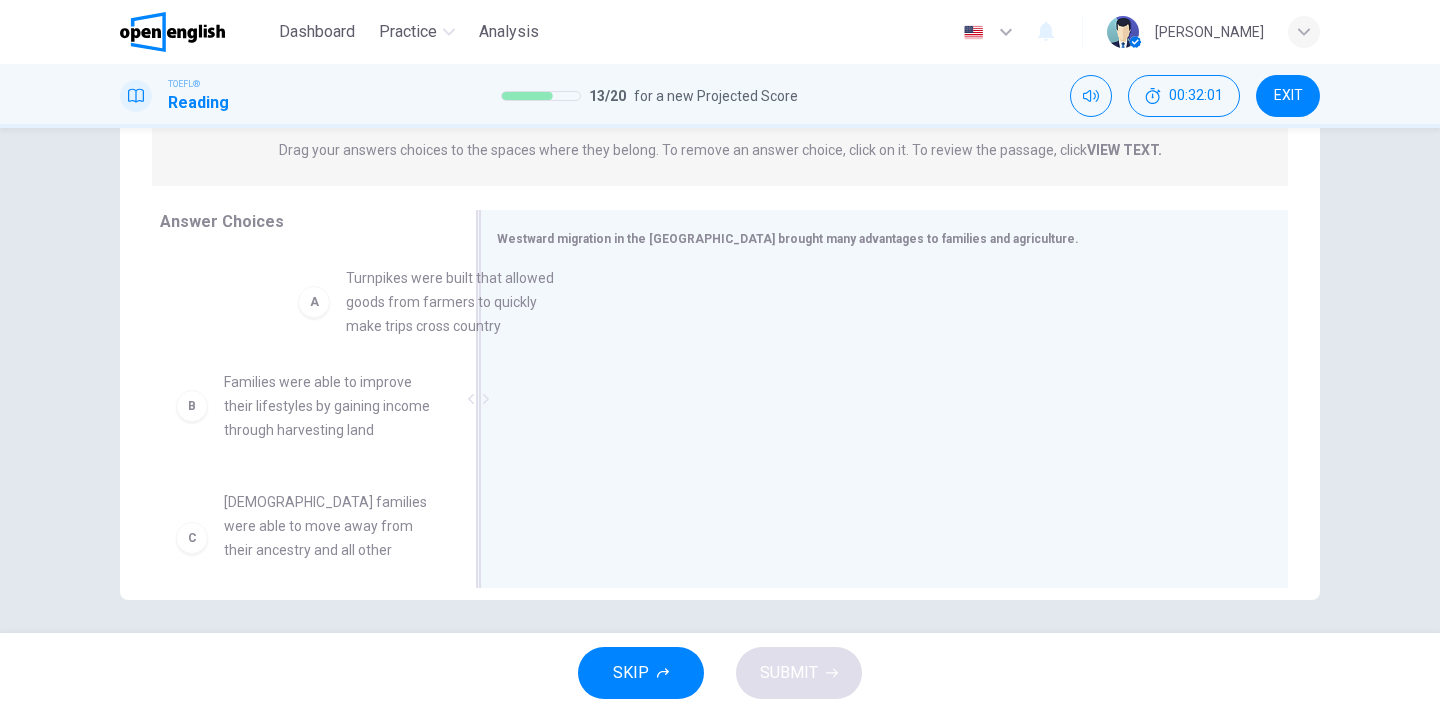 drag, startPoint x: 349, startPoint y: 299, endPoint x: 541, endPoint y: 310, distance: 192.31485 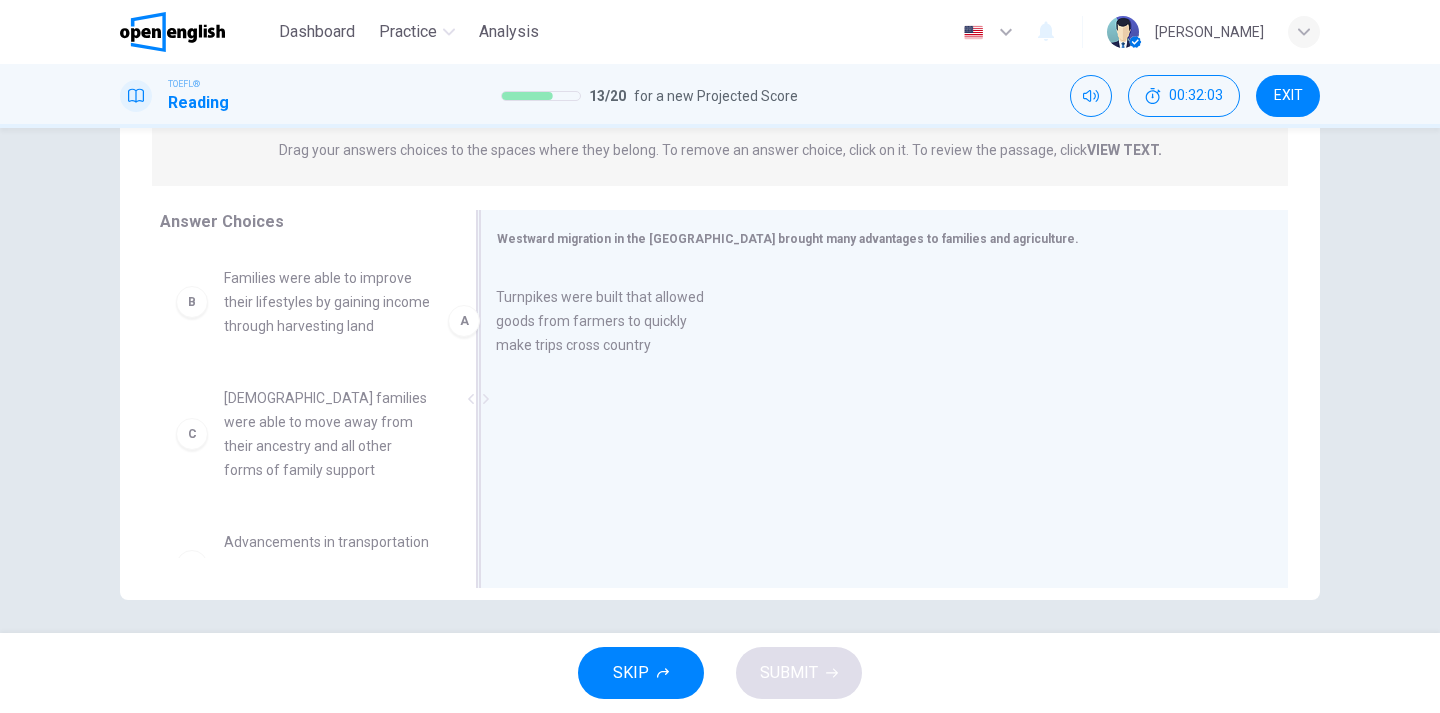 drag, startPoint x: 354, startPoint y: 291, endPoint x: 654, endPoint y: 327, distance: 302.15228 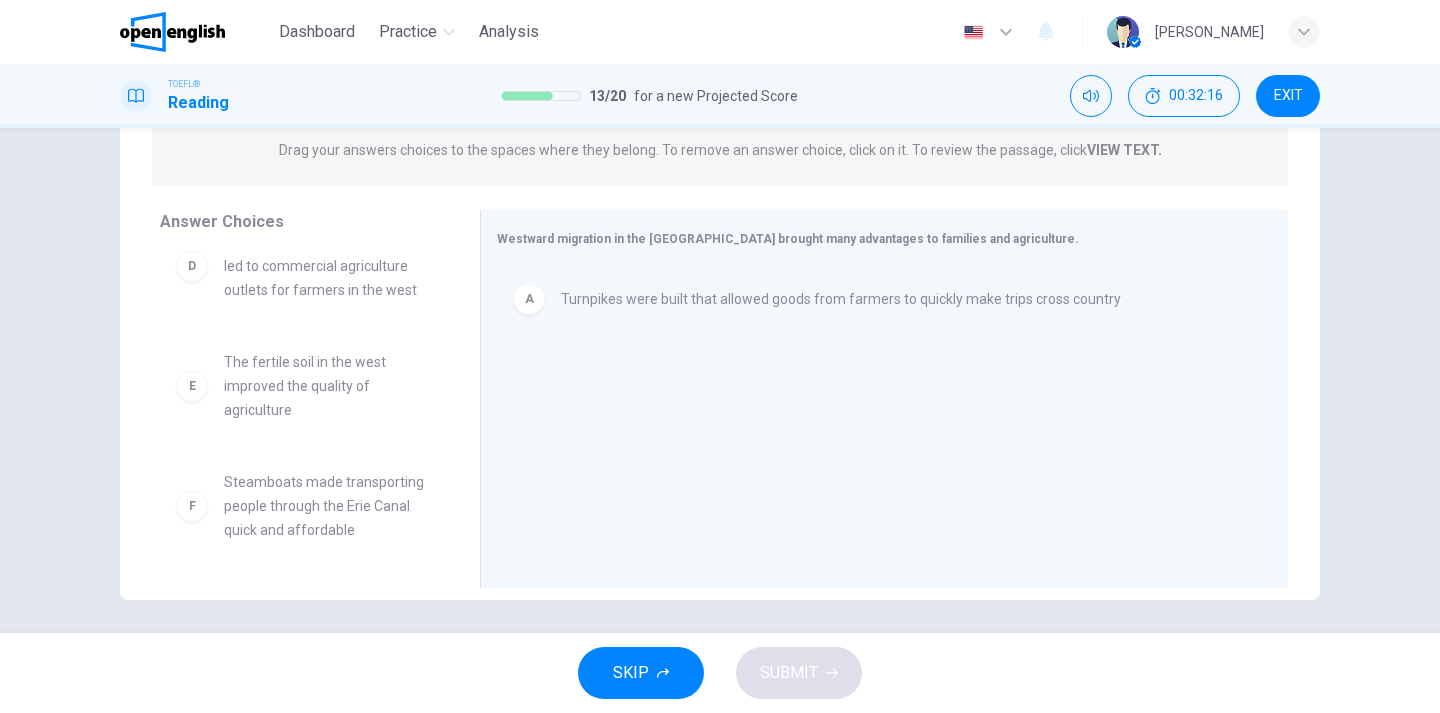 scroll, scrollTop: 300, scrollLeft: 0, axis: vertical 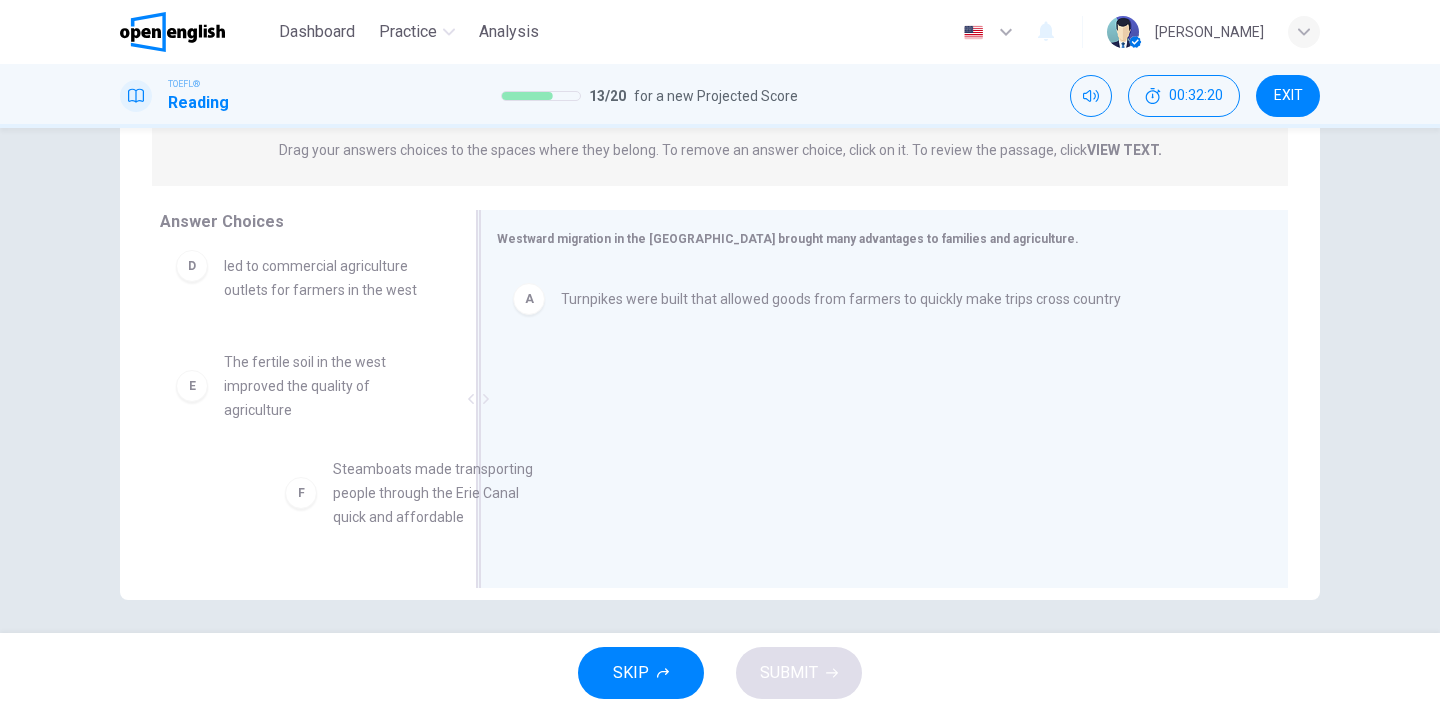 drag, startPoint x: 386, startPoint y: 499, endPoint x: 616, endPoint y: 474, distance: 231.3547 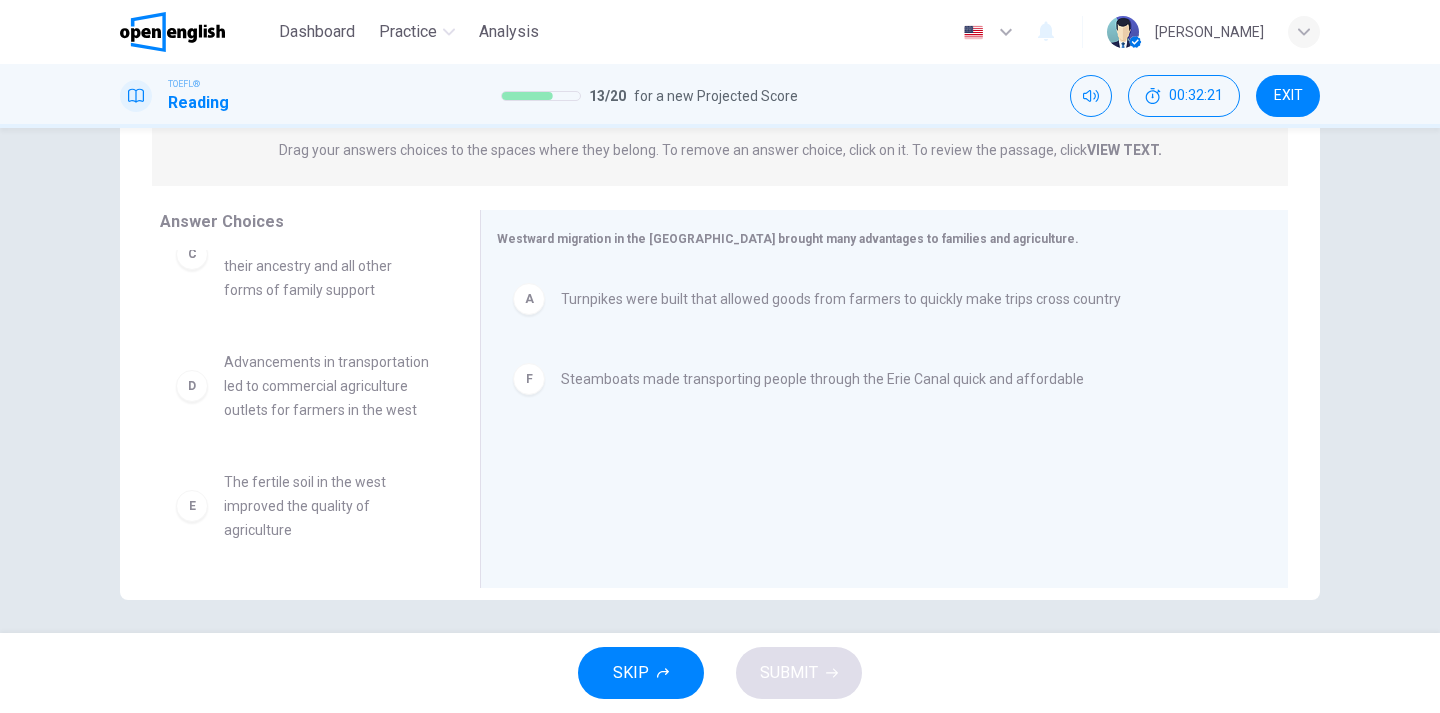scroll, scrollTop: 180, scrollLeft: 0, axis: vertical 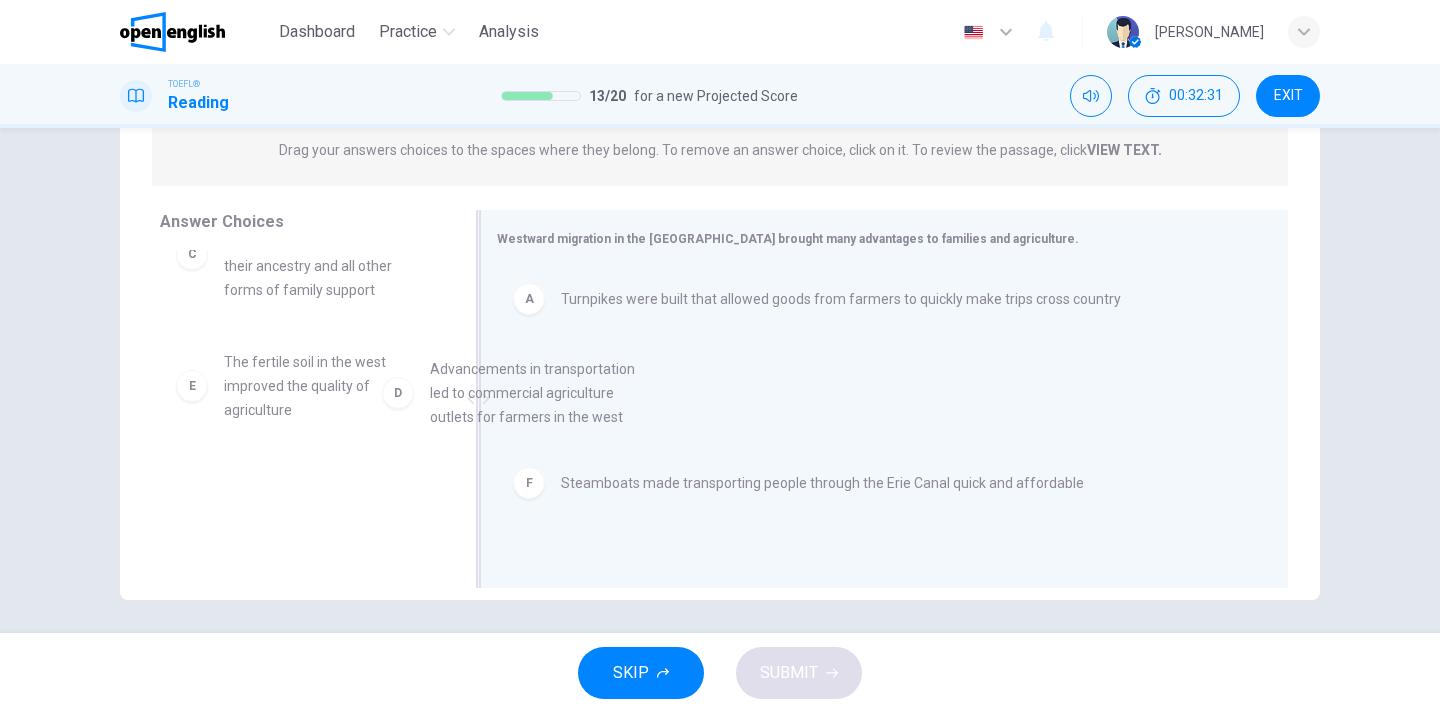 drag, startPoint x: 377, startPoint y: 395, endPoint x: 624, endPoint y: 410, distance: 247.45505 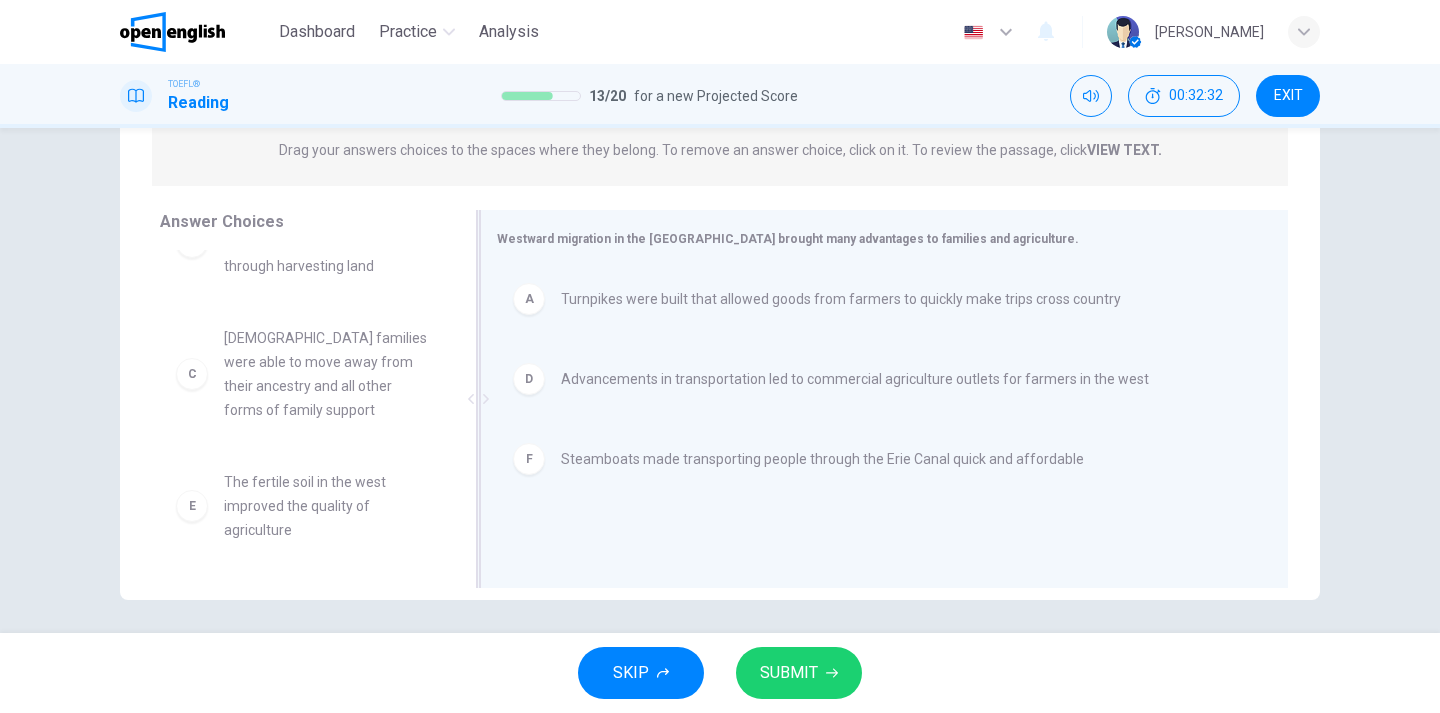 scroll, scrollTop: 60, scrollLeft: 0, axis: vertical 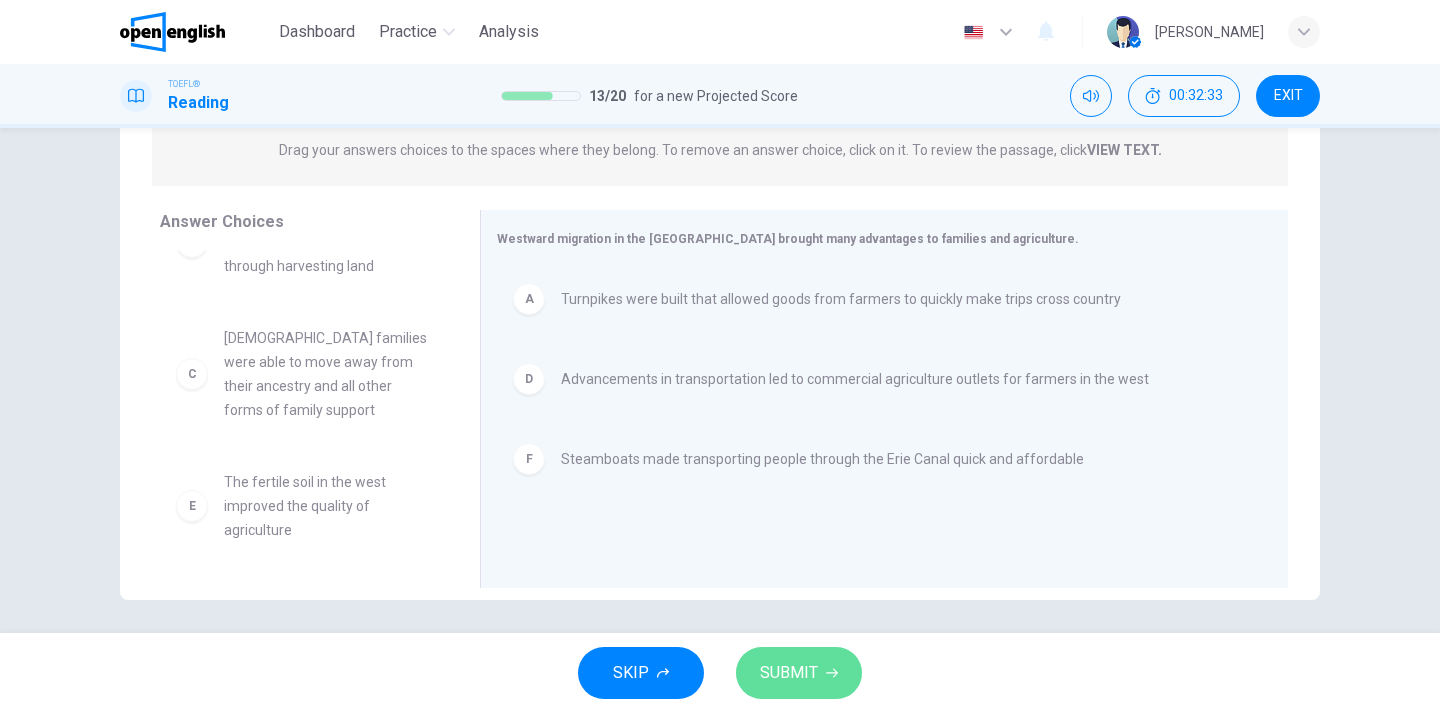 click on "SUBMIT" at bounding box center [789, 673] 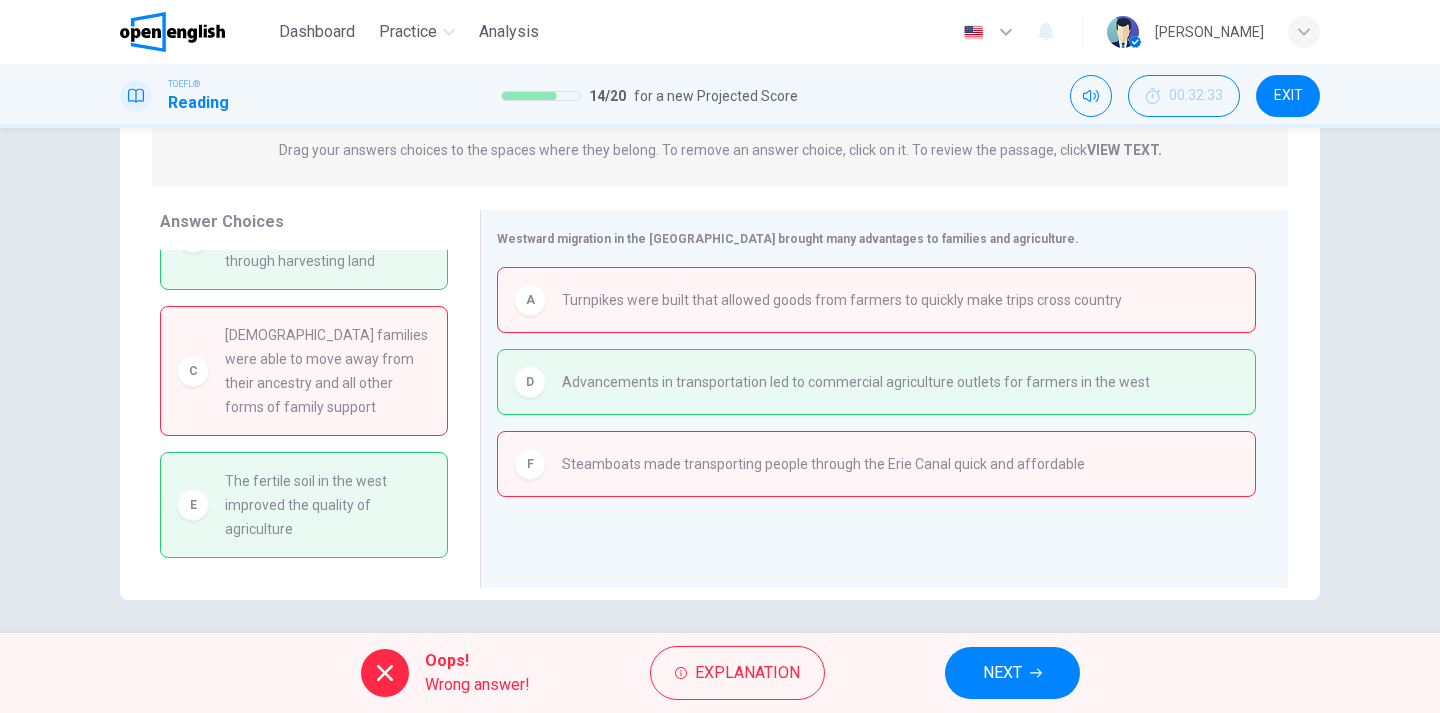scroll, scrollTop: 66, scrollLeft: 0, axis: vertical 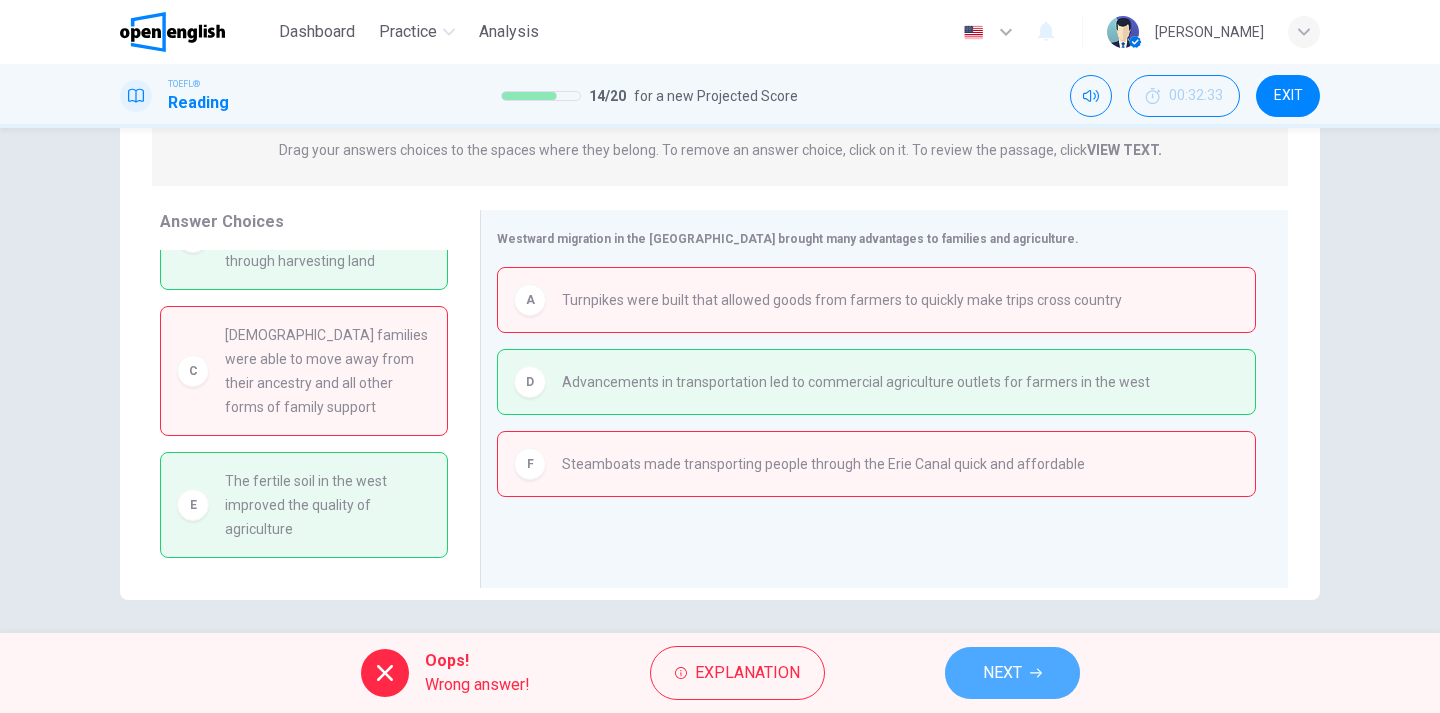 click on "NEXT" at bounding box center (1002, 673) 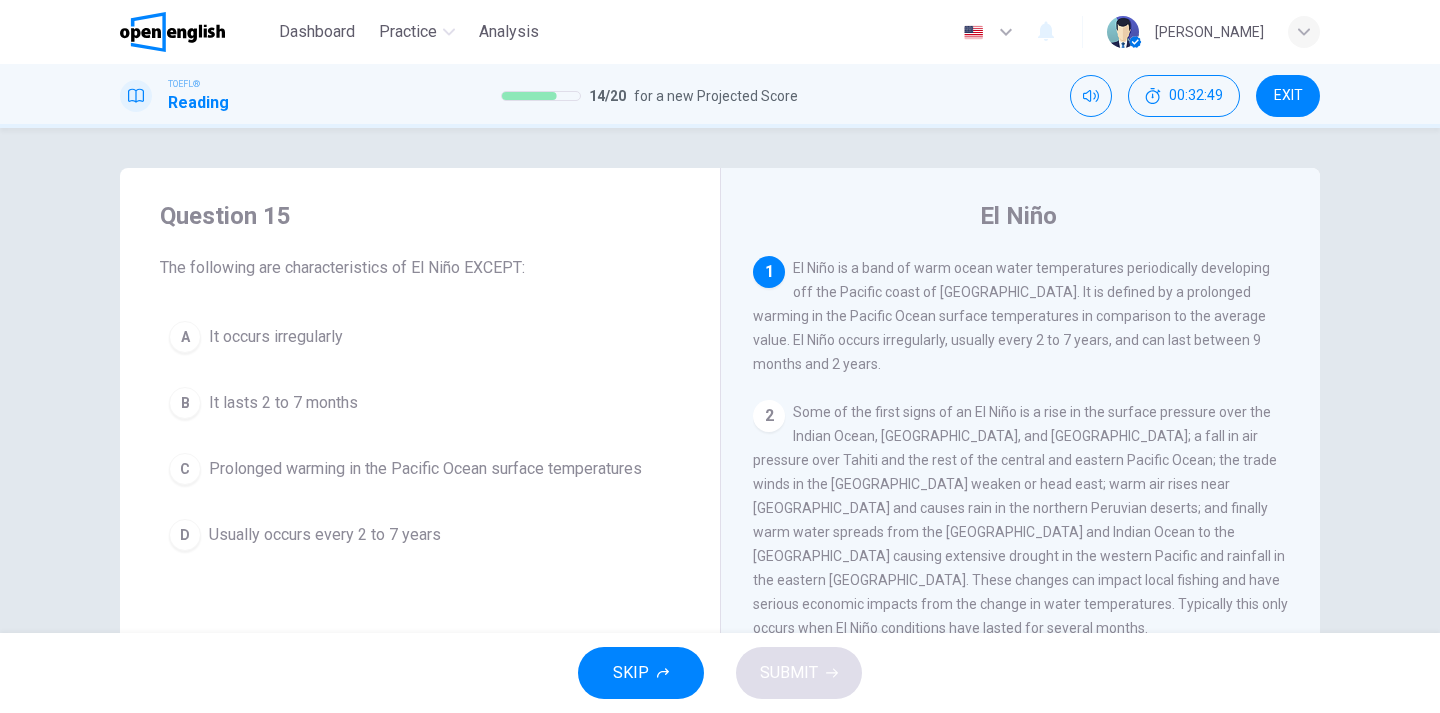 click on "It occurs irregularly" at bounding box center [276, 337] 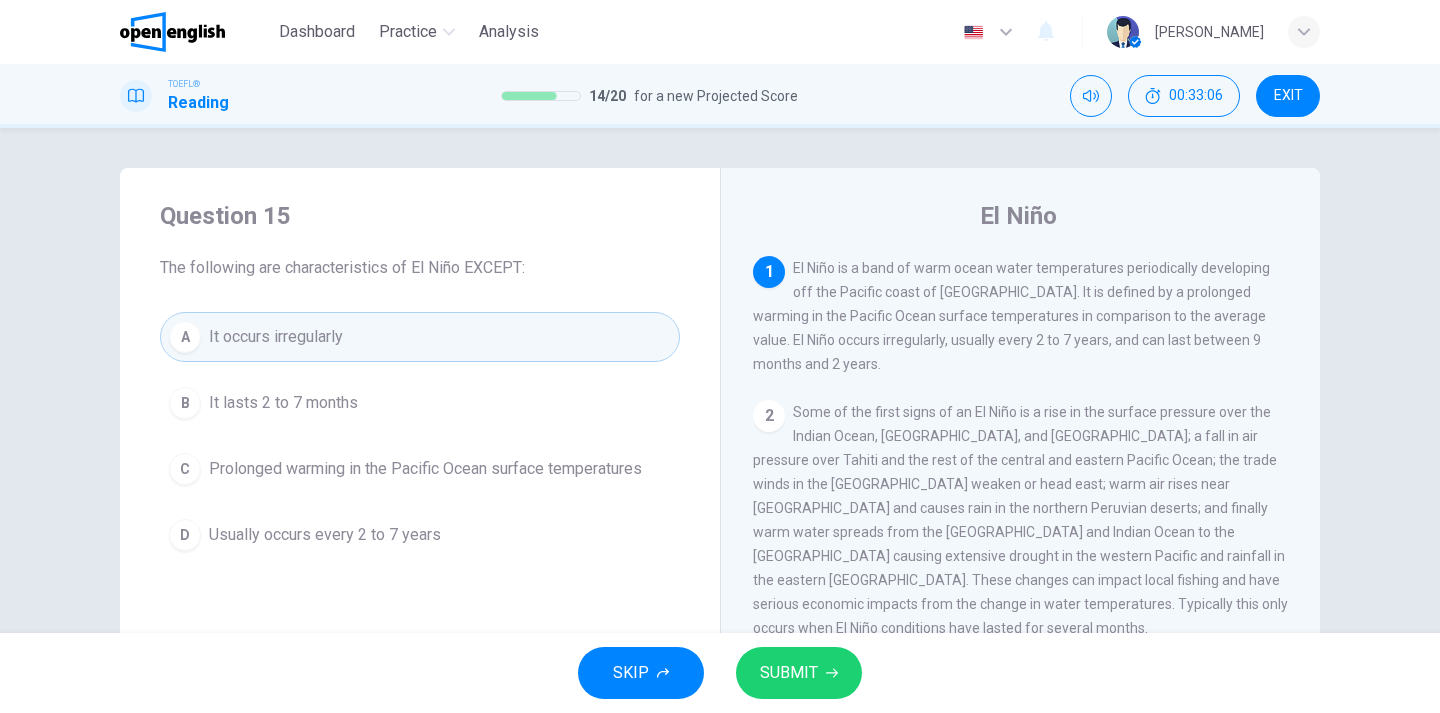 click on "B It lasts 2 to 7 months" at bounding box center (420, 403) 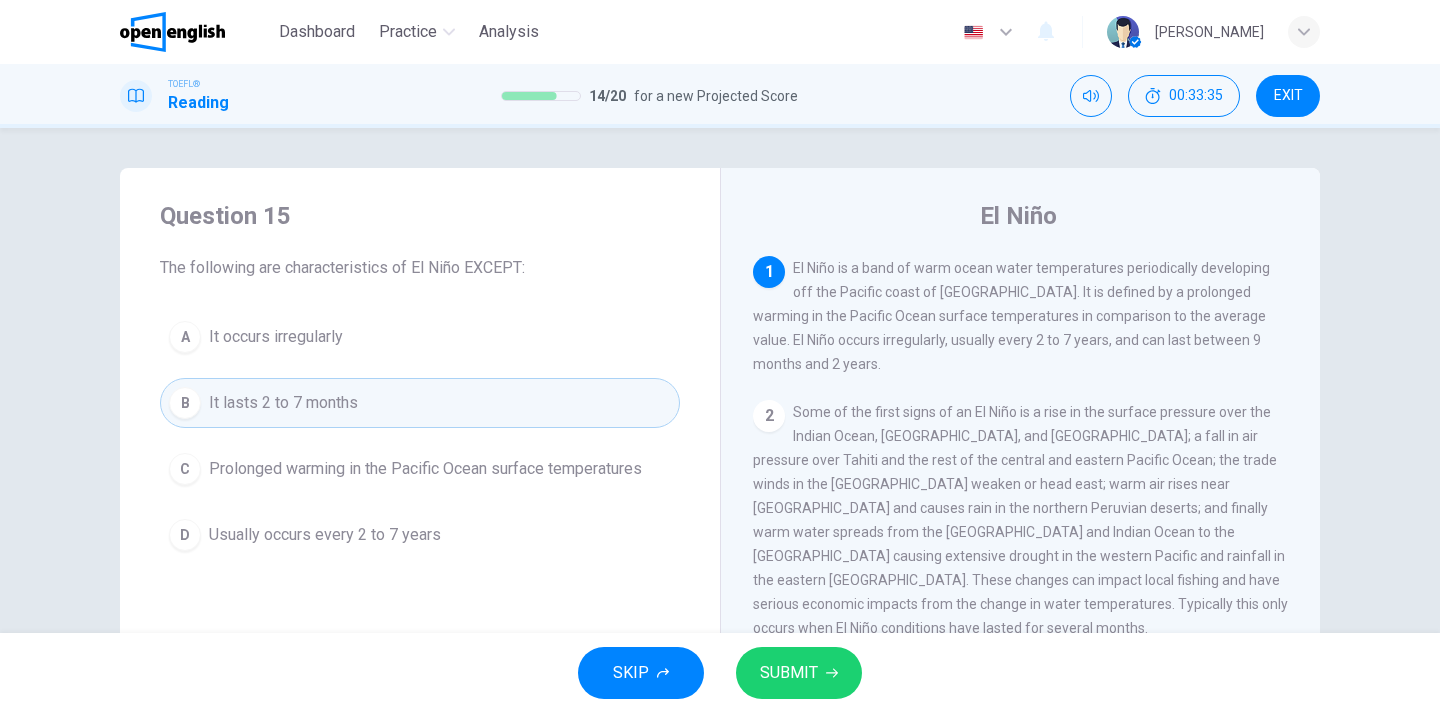 click on "It lasts 2 to 7 months" at bounding box center (283, 403) 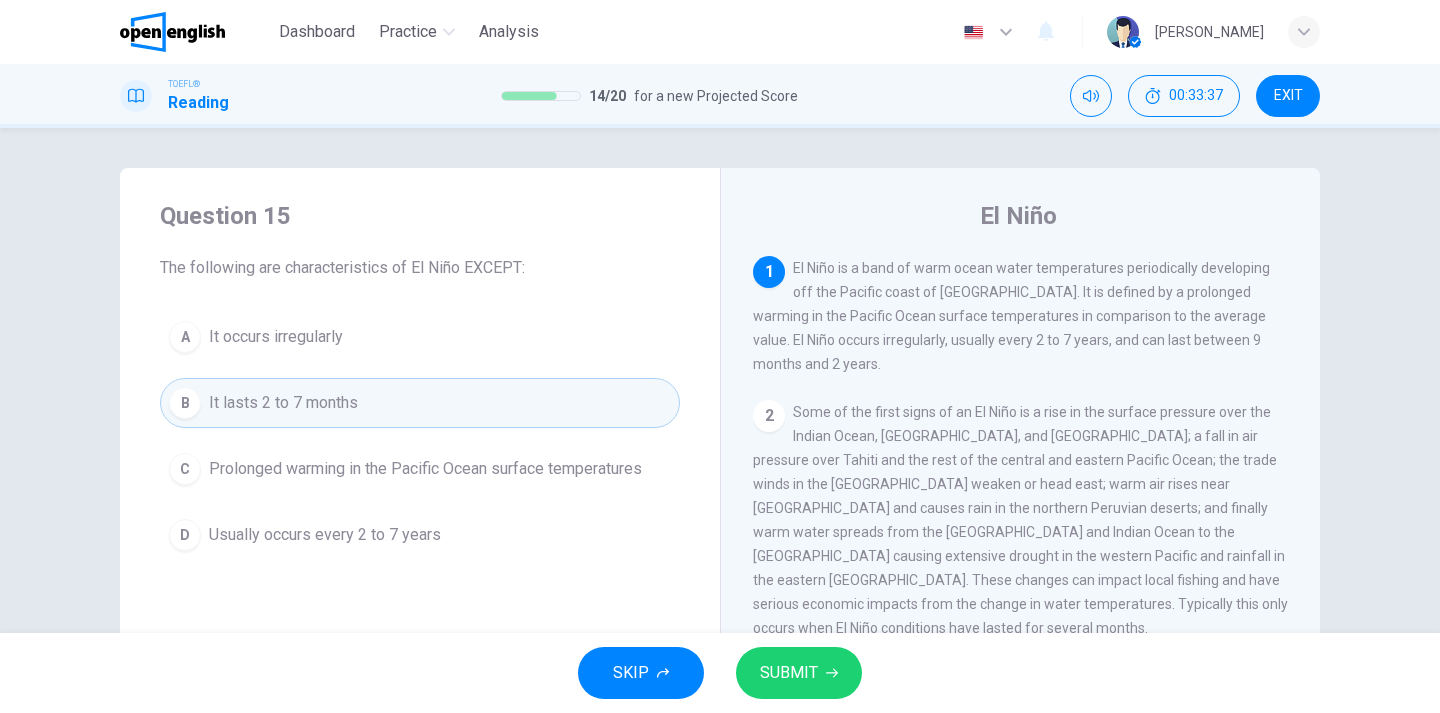 click on "SUBMIT" at bounding box center [789, 673] 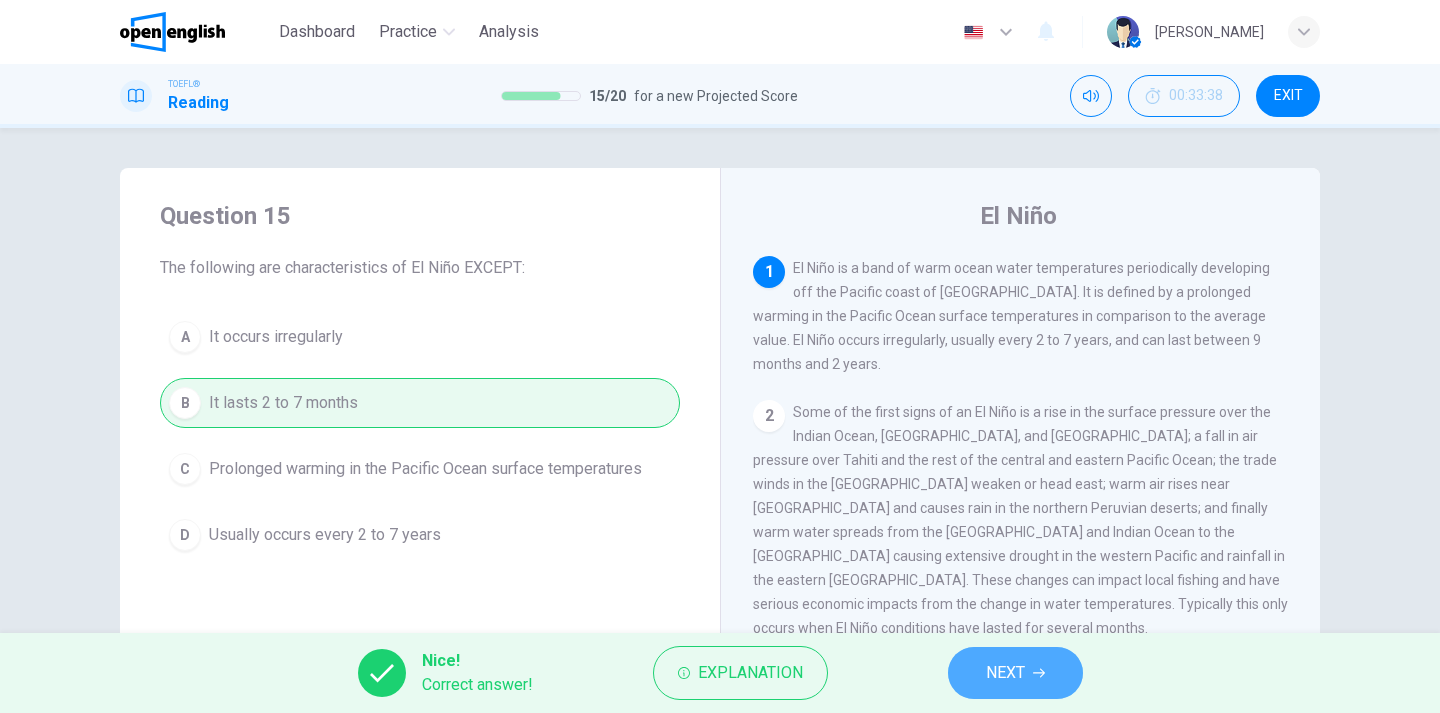 click on "NEXT" at bounding box center [1015, 673] 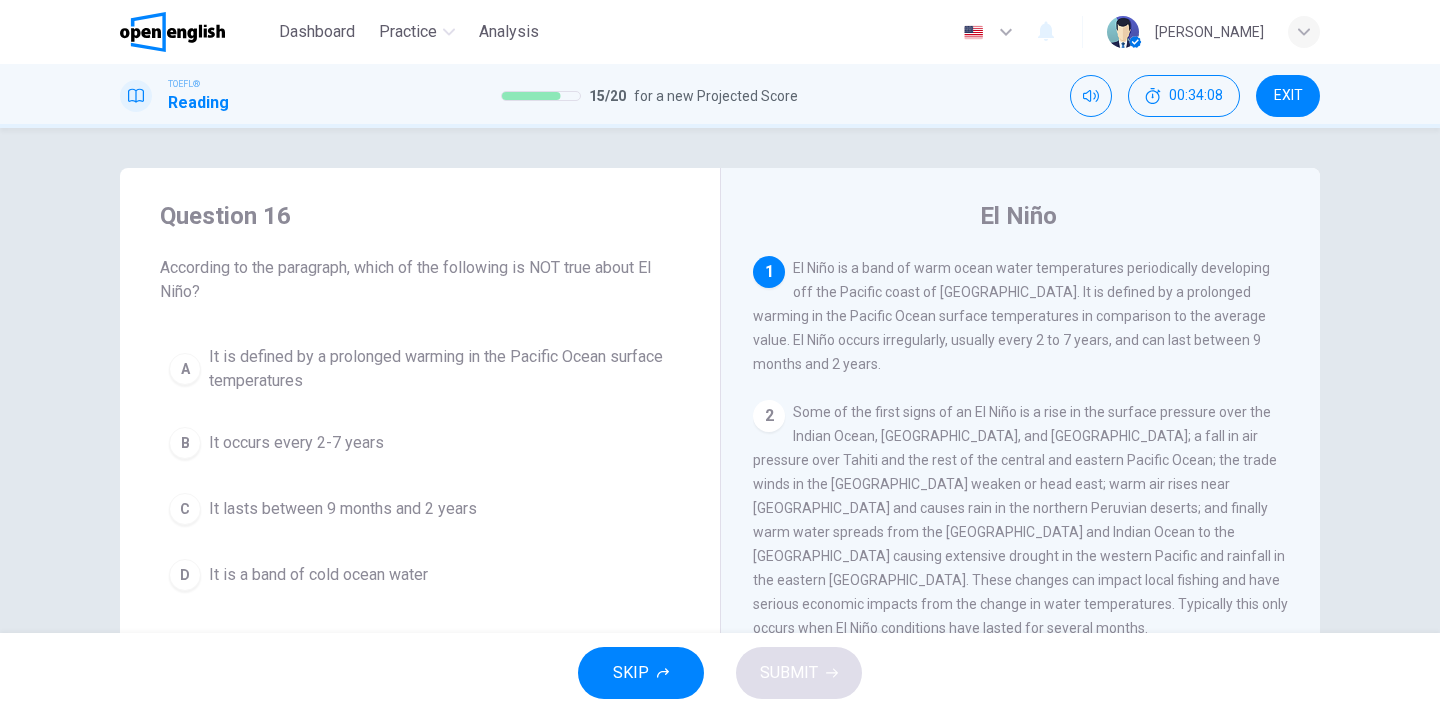 click on "D It is a band of cold ocean water" at bounding box center [420, 575] 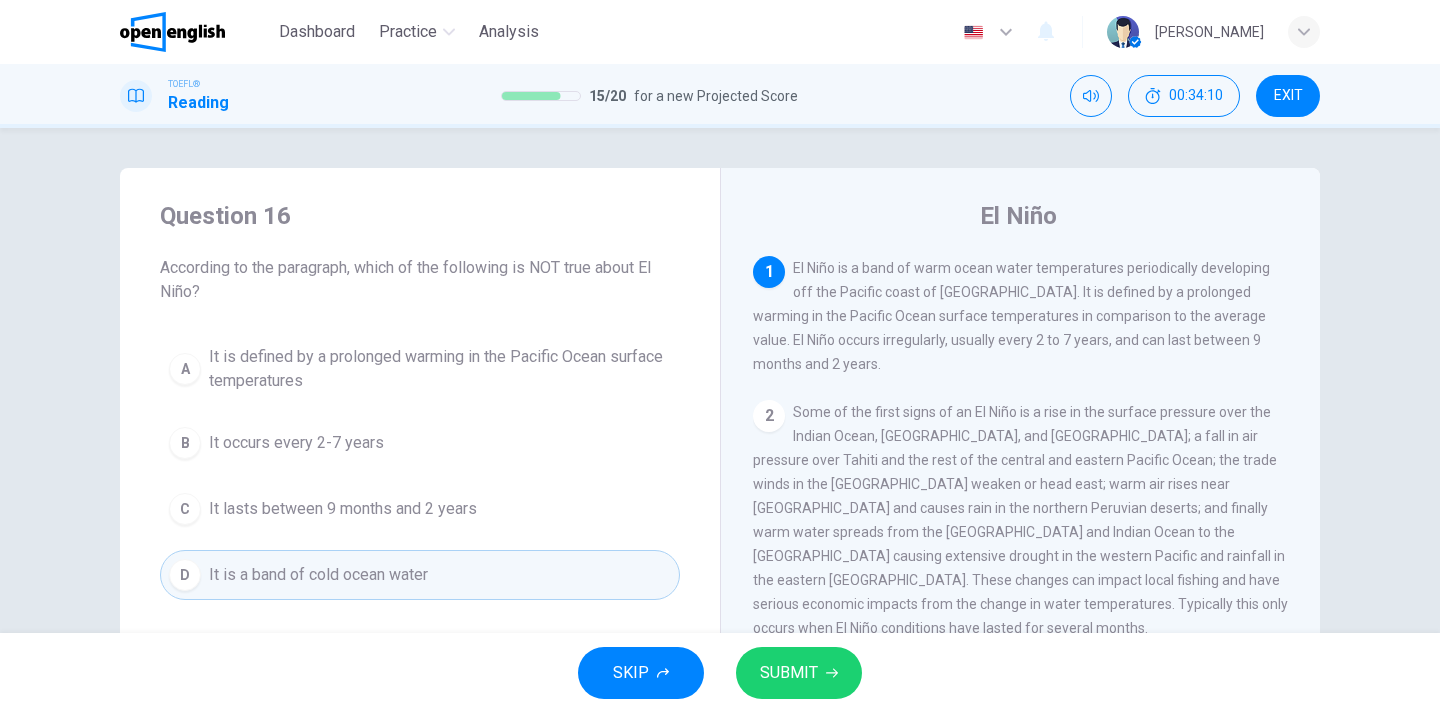 click on "SUBMIT" at bounding box center [799, 673] 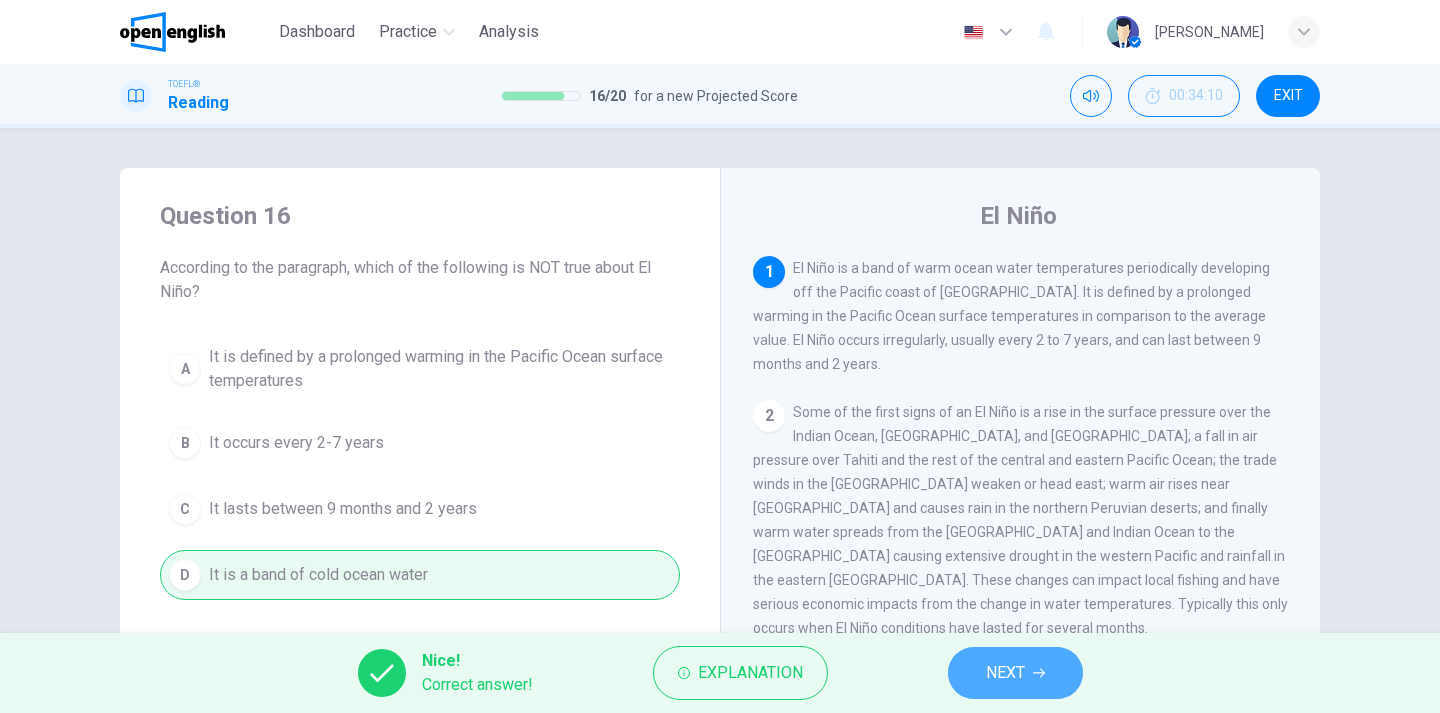 click on "NEXT" at bounding box center (1015, 673) 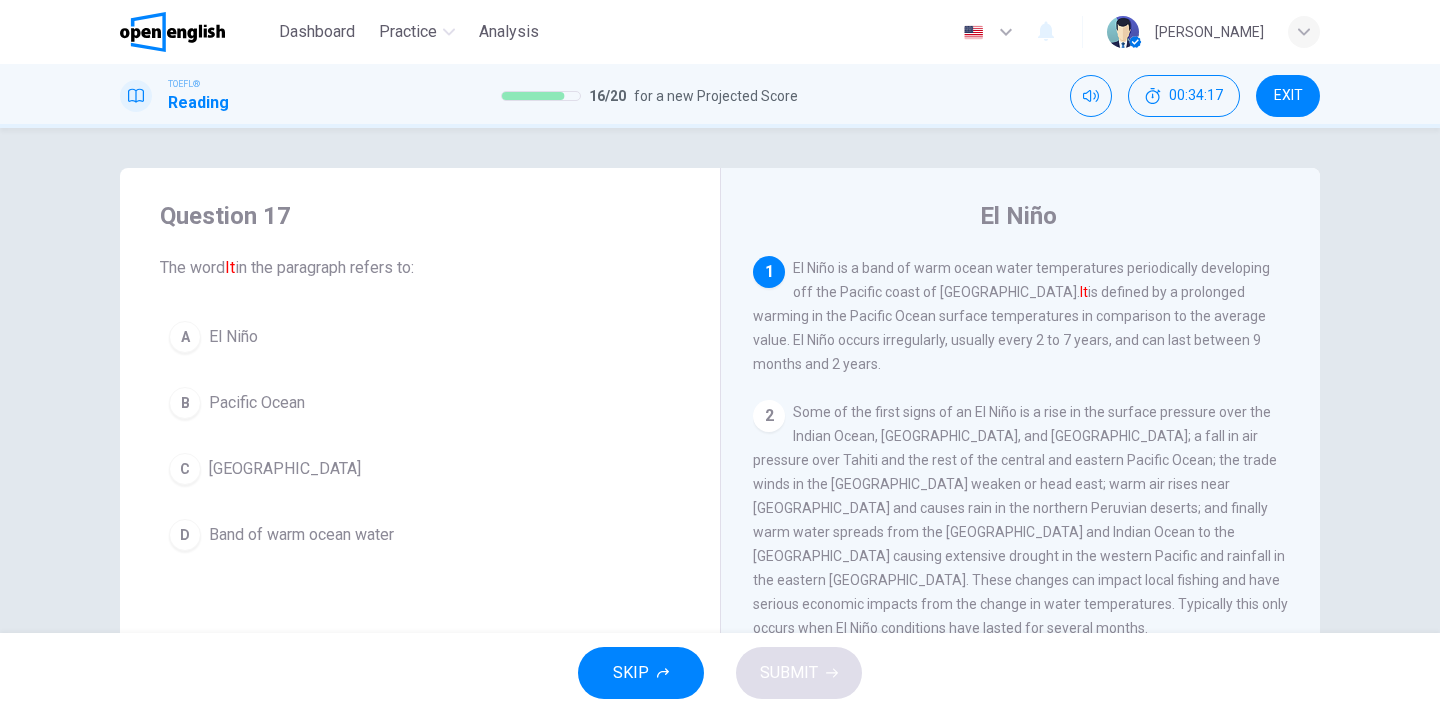 click on "A" at bounding box center (185, 337) 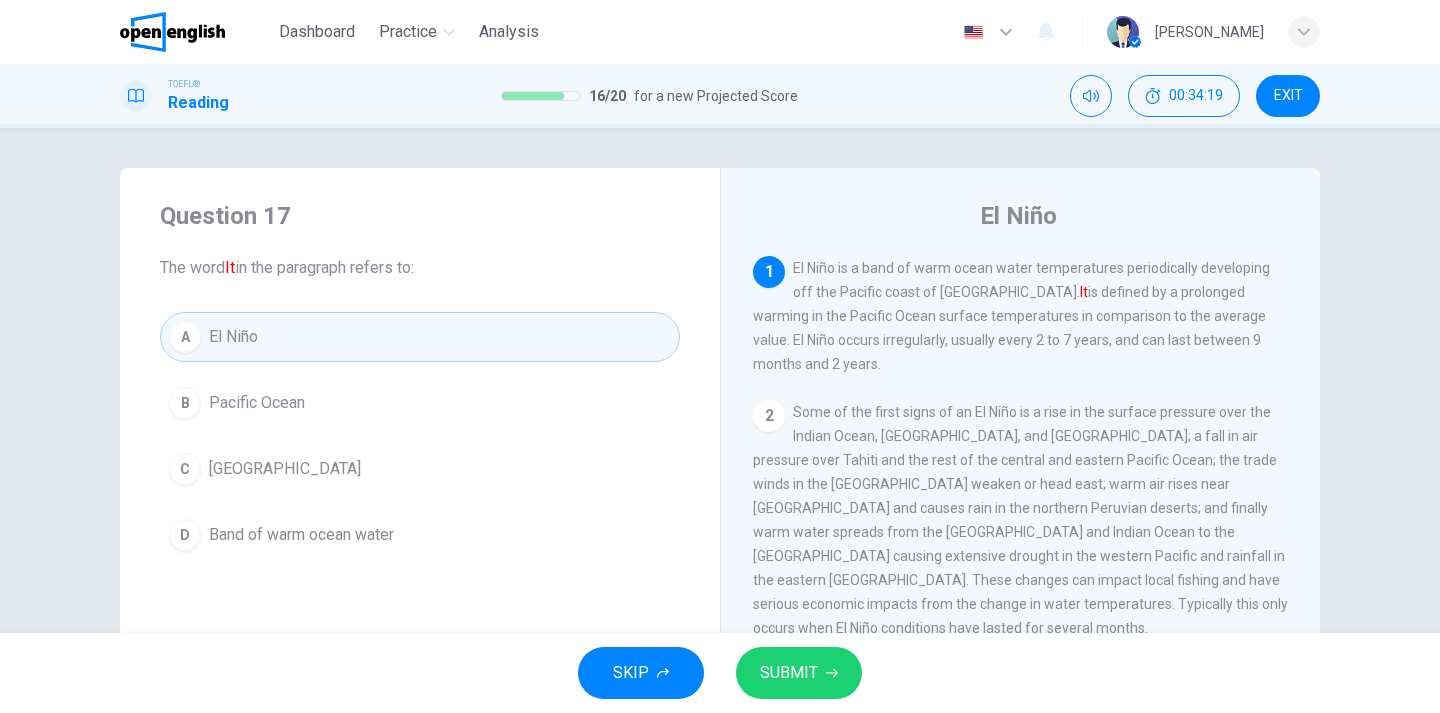 click on "SUBMIT" at bounding box center (789, 673) 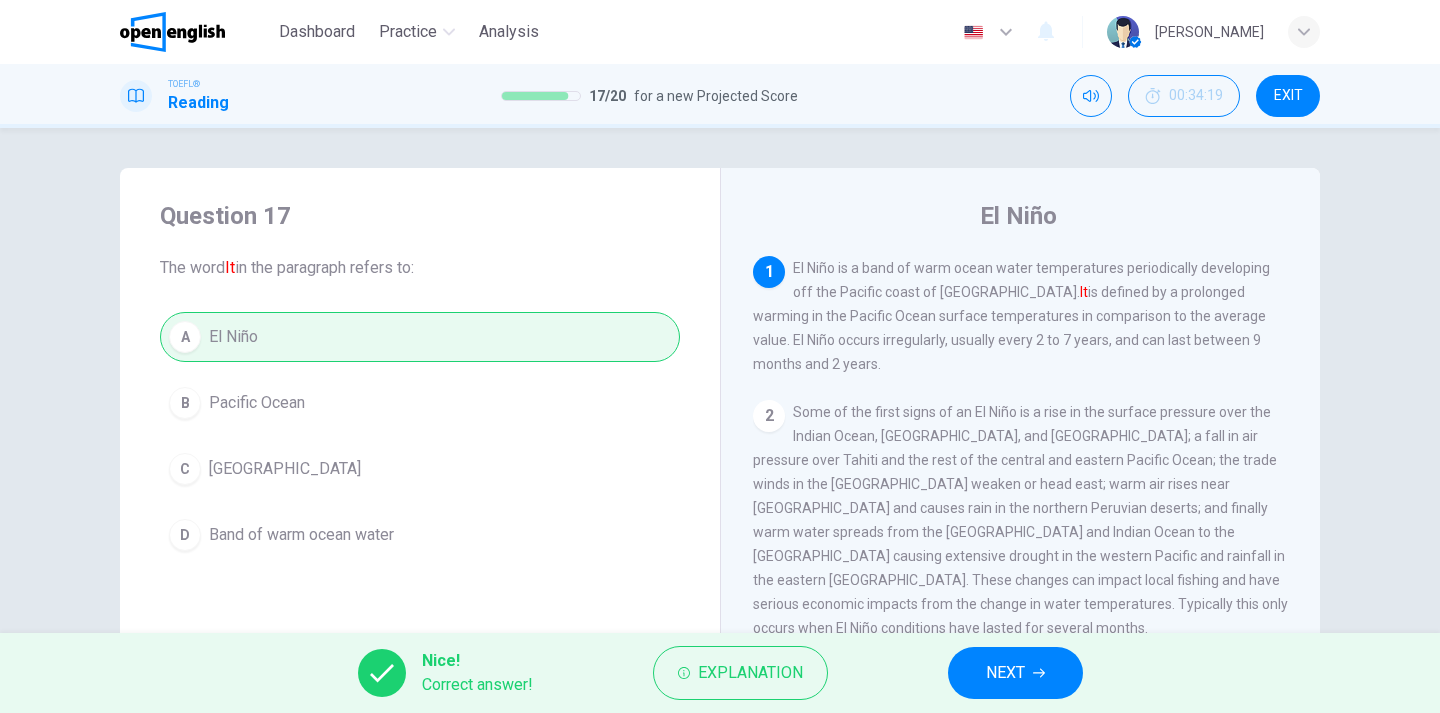 click on "NEXT" at bounding box center [1015, 673] 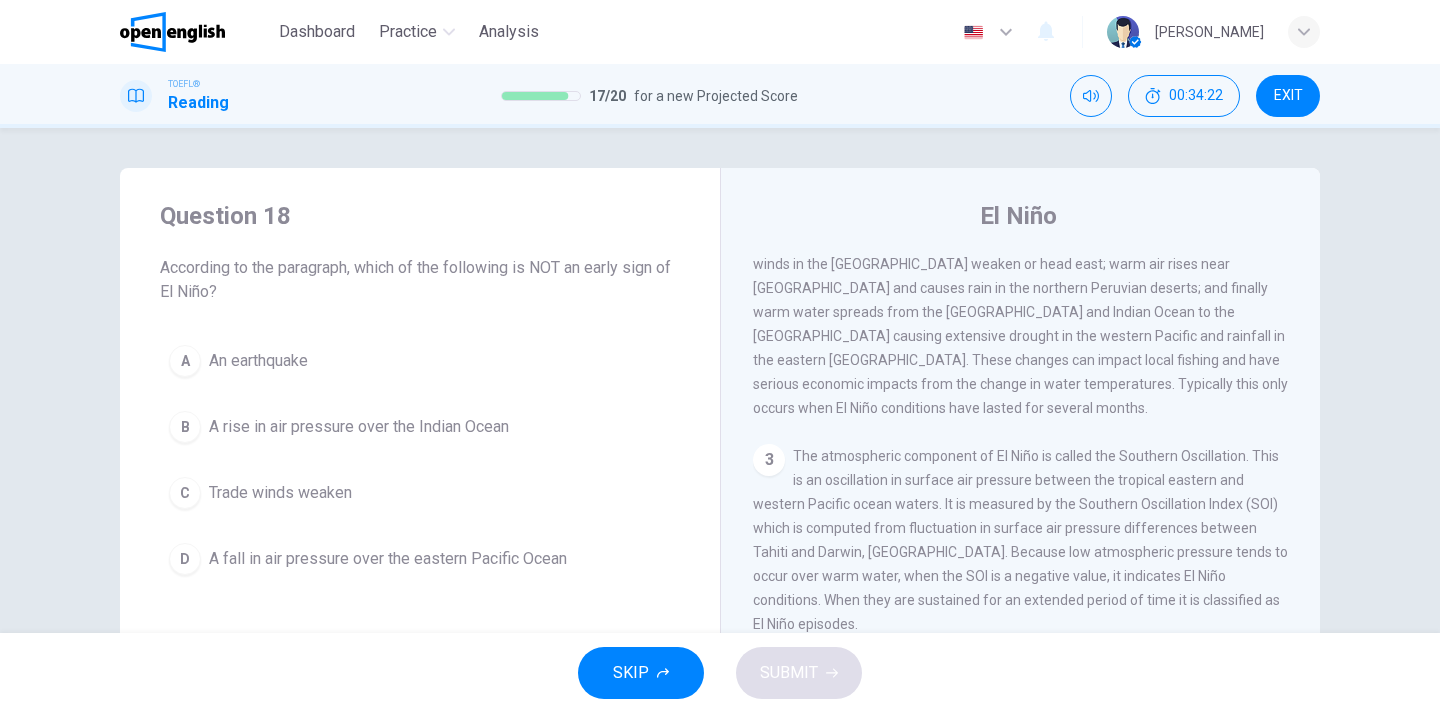 scroll, scrollTop: 217, scrollLeft: 0, axis: vertical 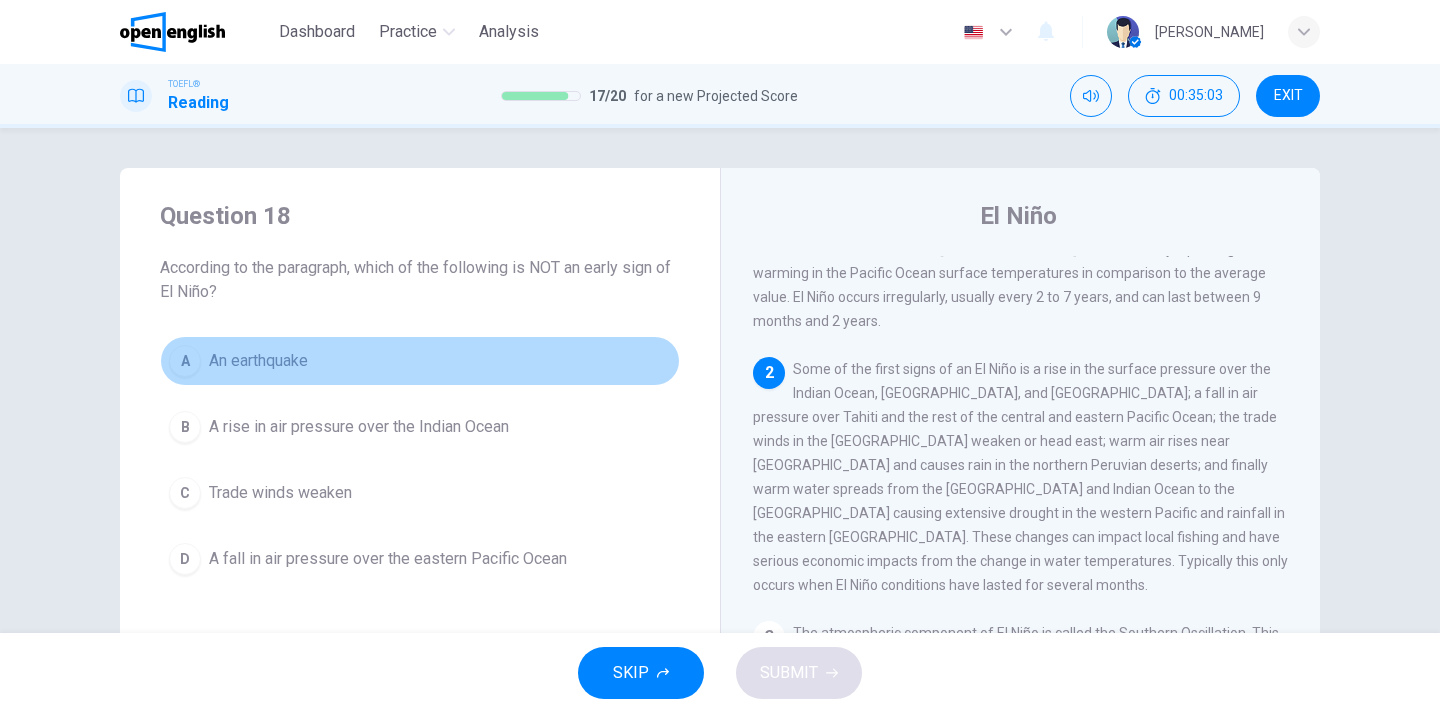 click on "An earthquake" at bounding box center (258, 361) 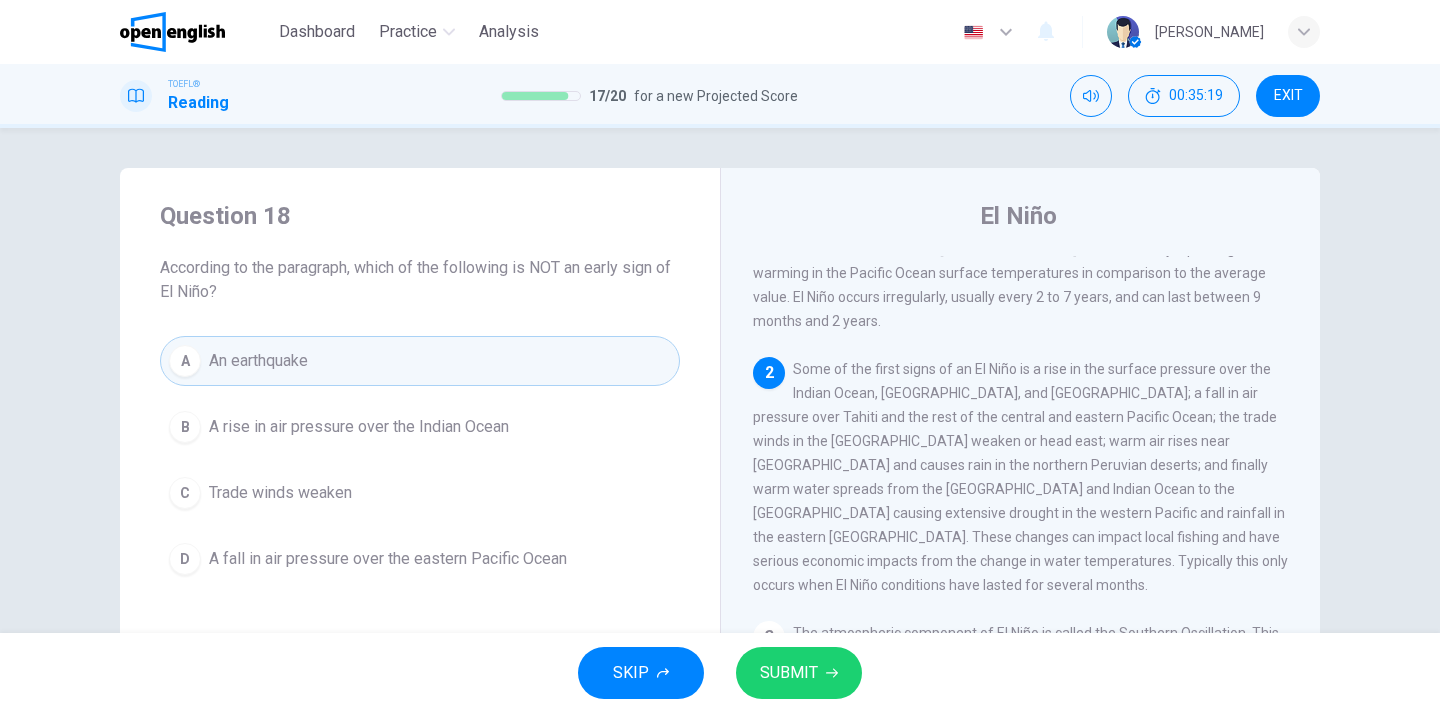 click on "SKIP SUBMIT" at bounding box center (720, 673) 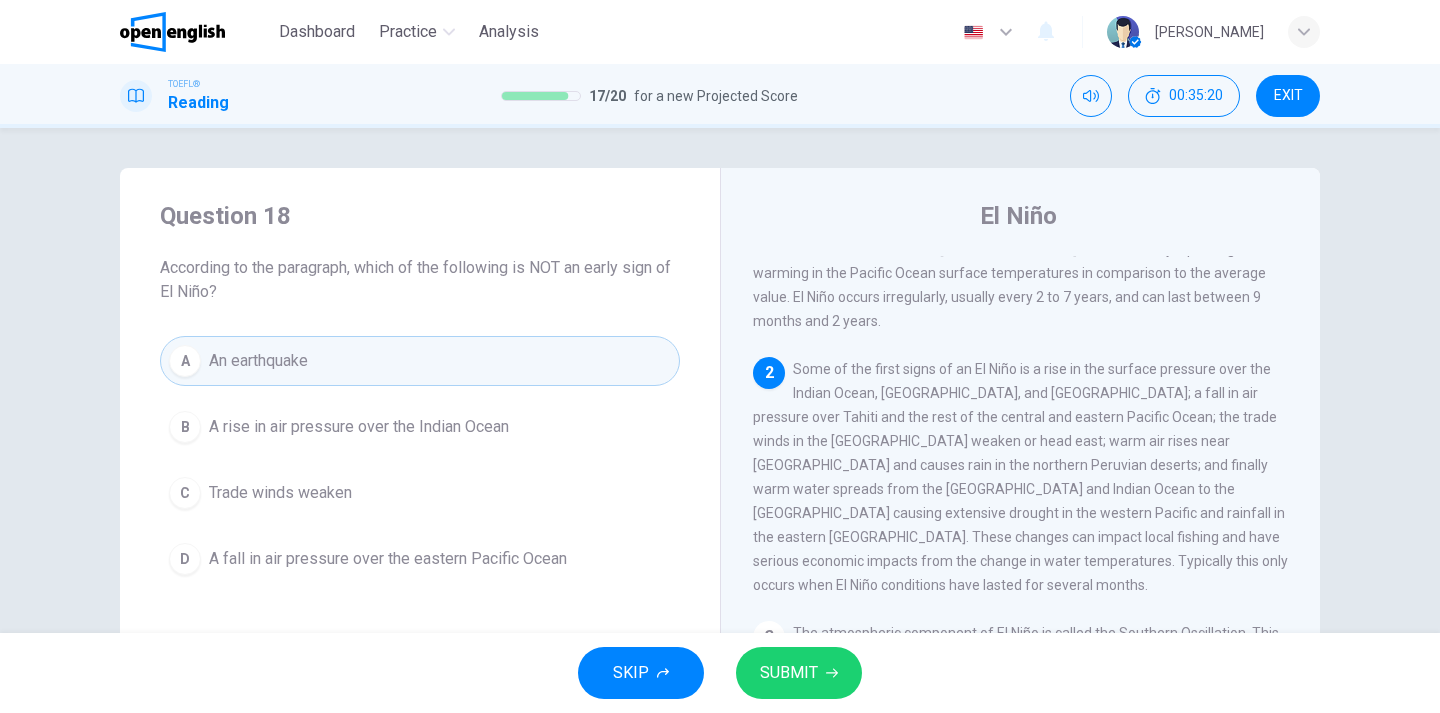 click on "SUBMIT" at bounding box center (789, 673) 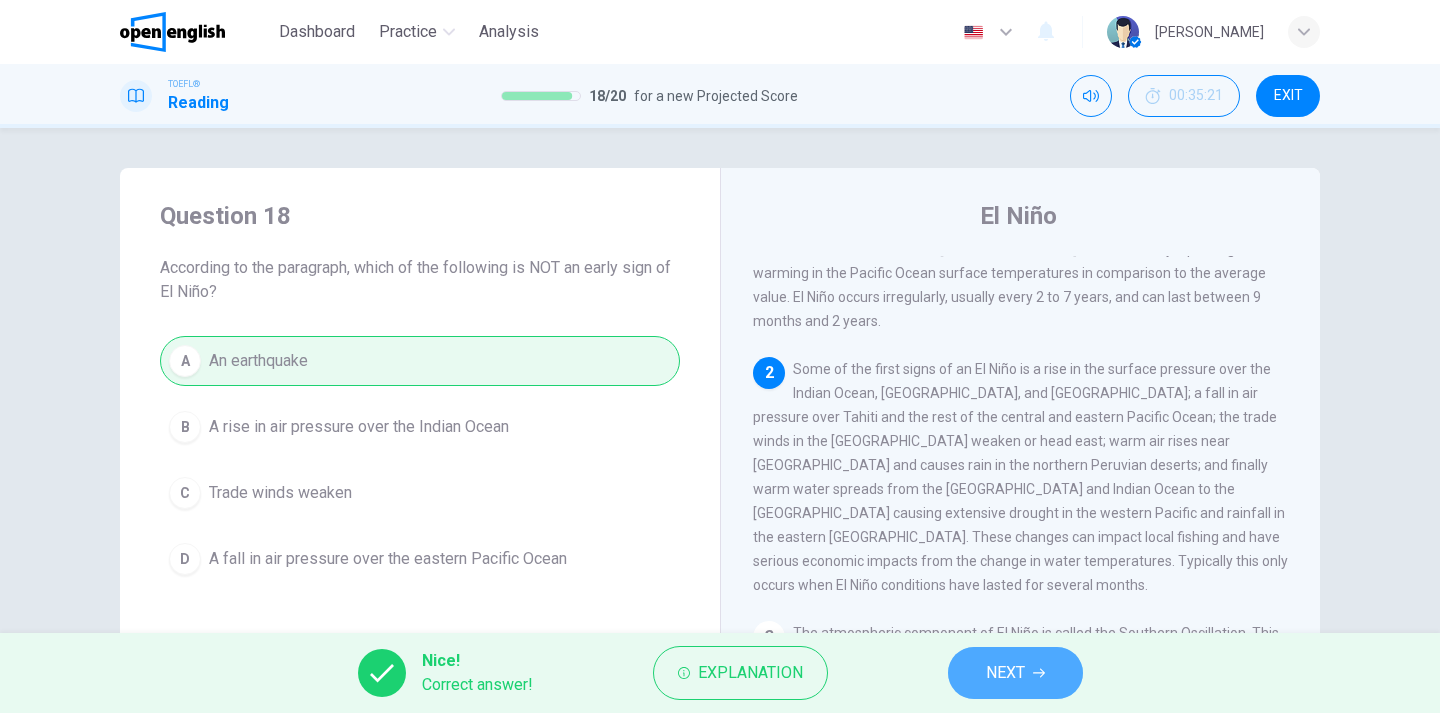 click on "NEXT" at bounding box center [1015, 673] 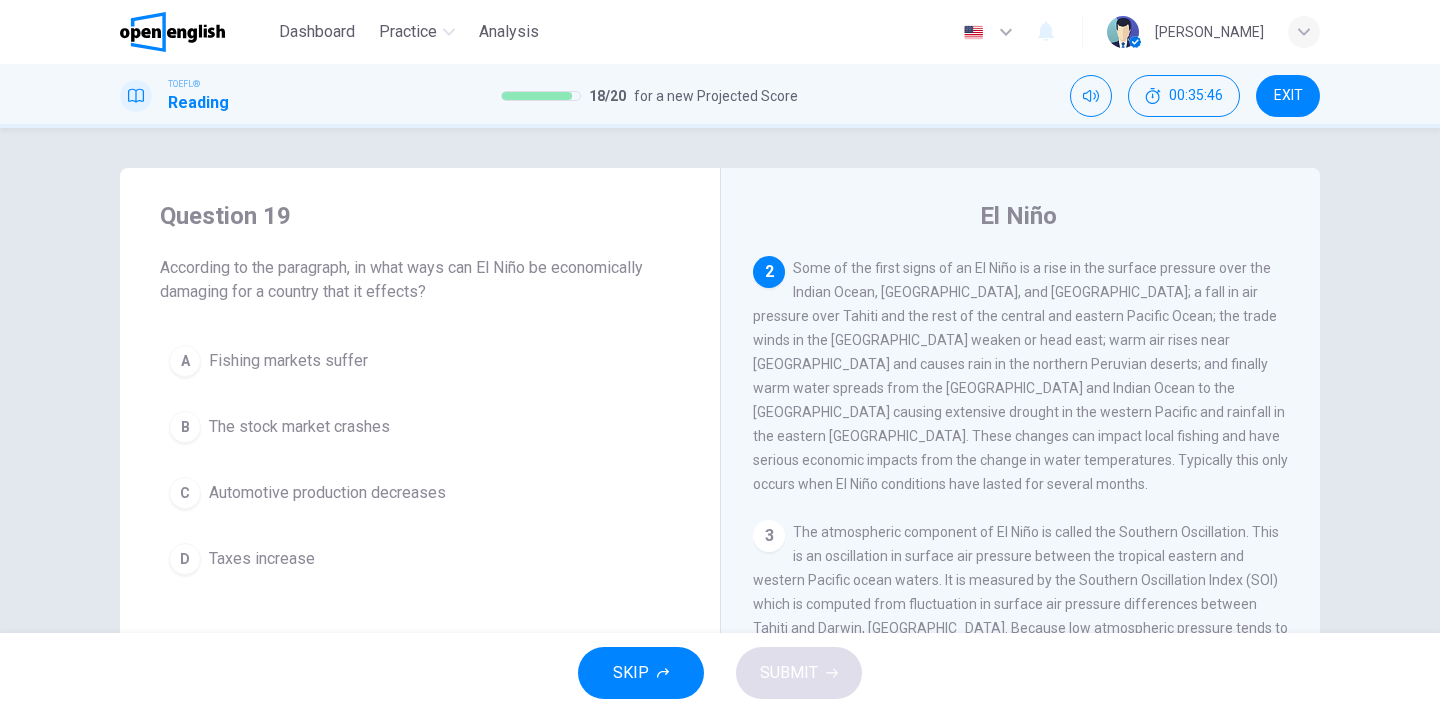 click on "Fishing markets suffer" at bounding box center (288, 361) 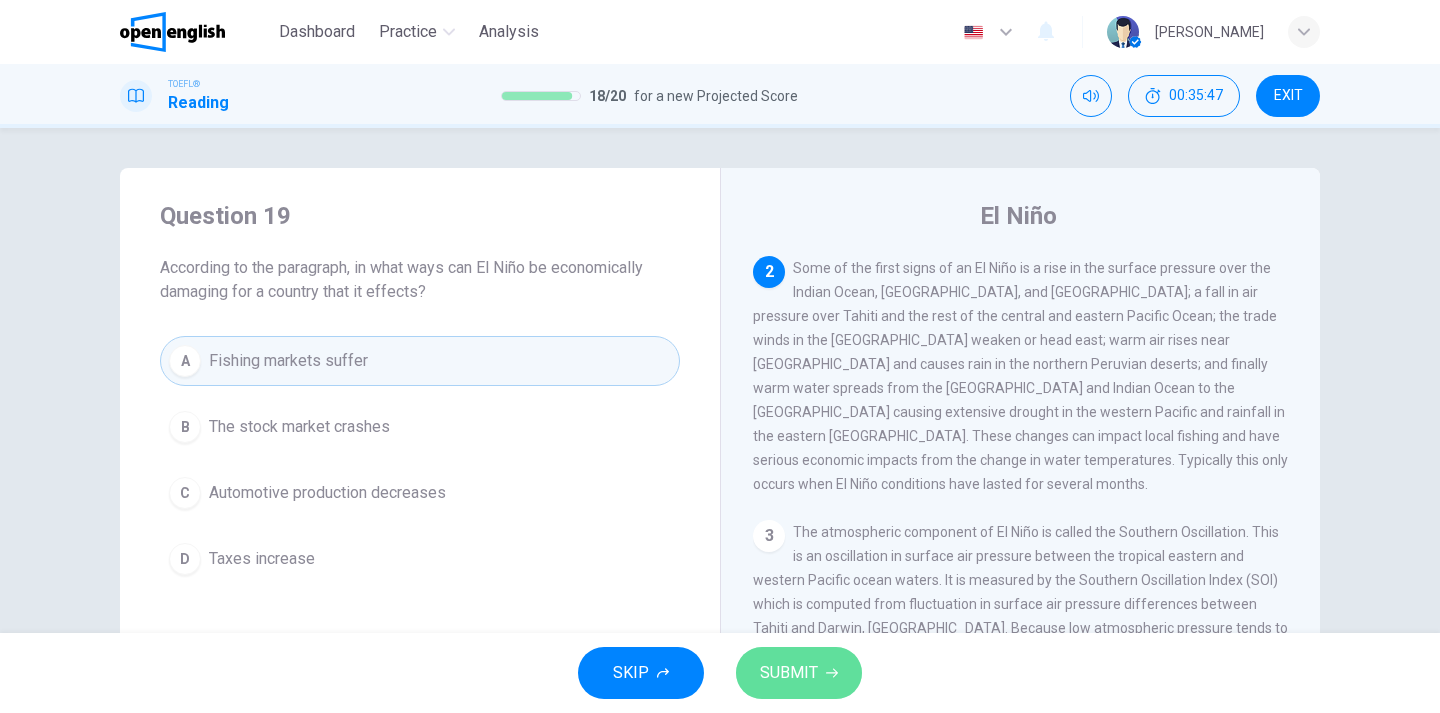 click on "SUBMIT" at bounding box center [789, 673] 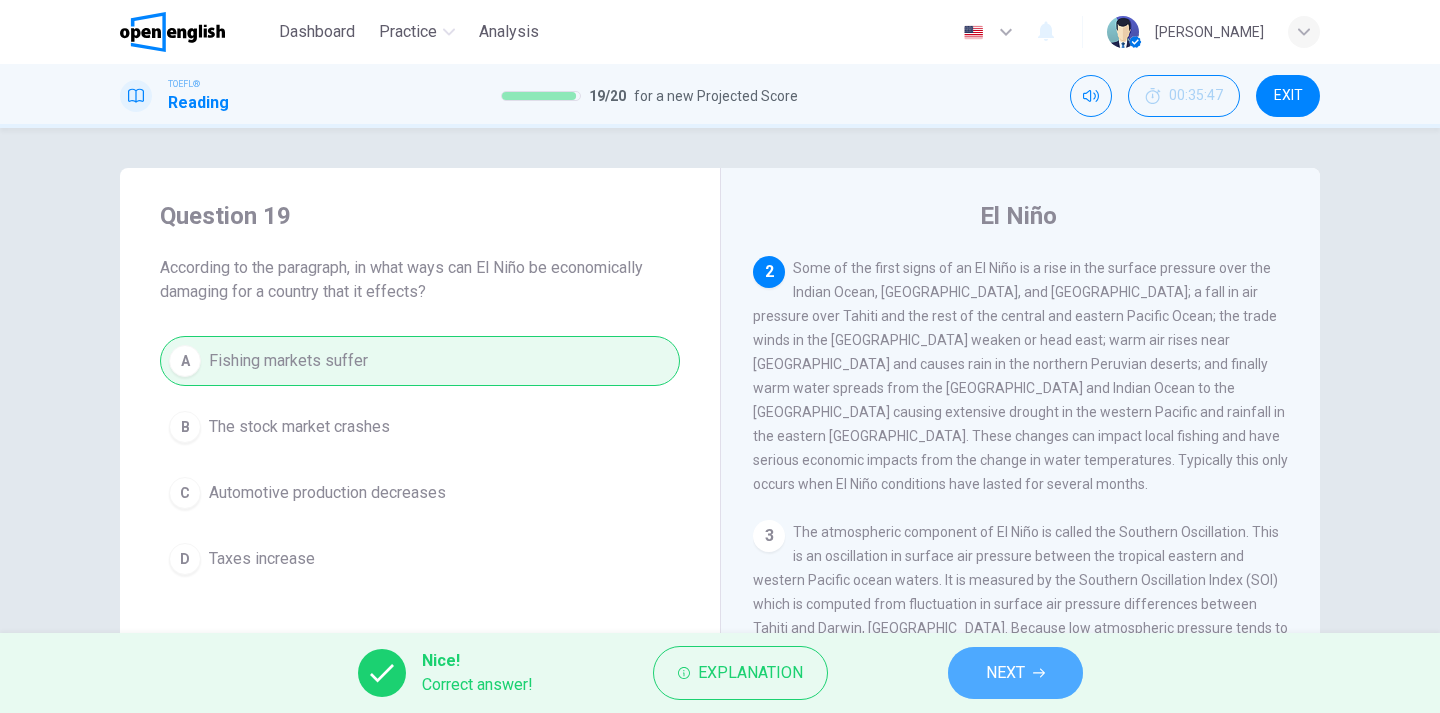click on "NEXT" at bounding box center [1005, 673] 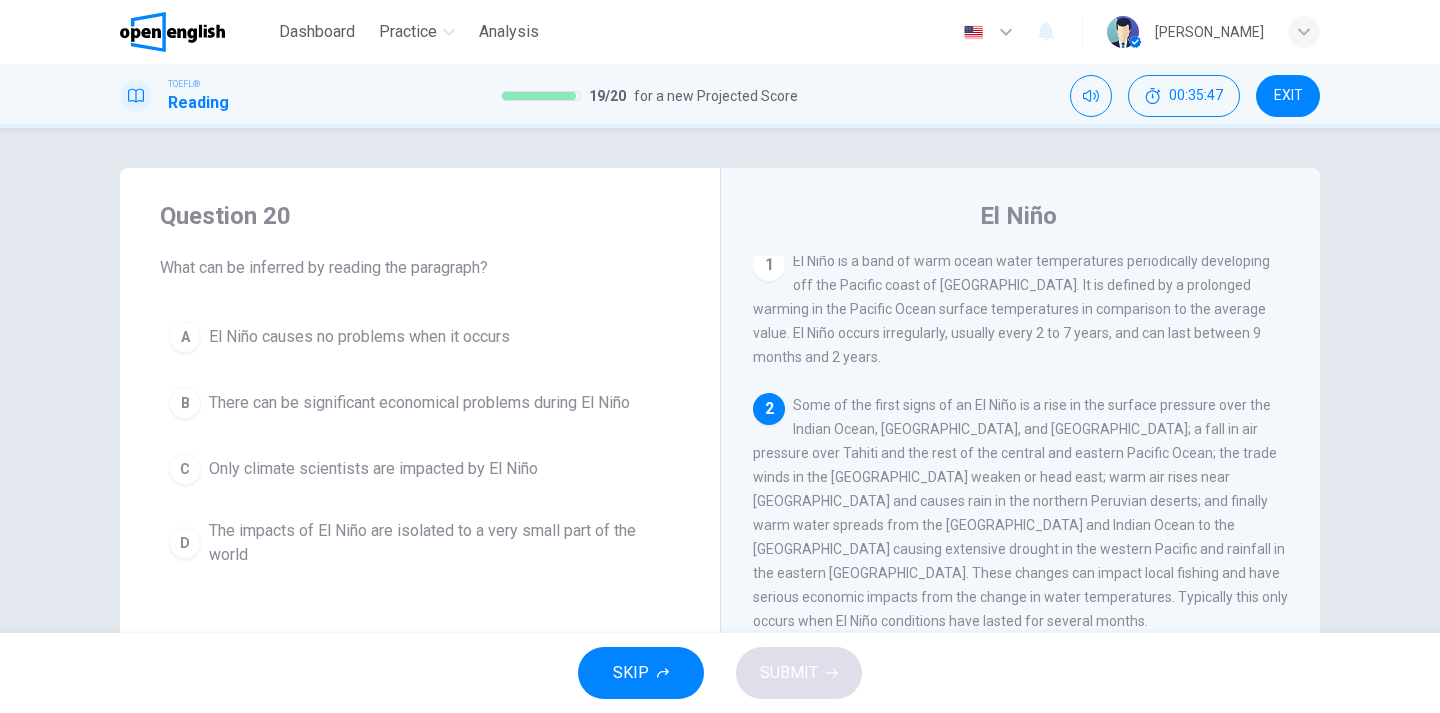 scroll, scrollTop: 0, scrollLeft: 0, axis: both 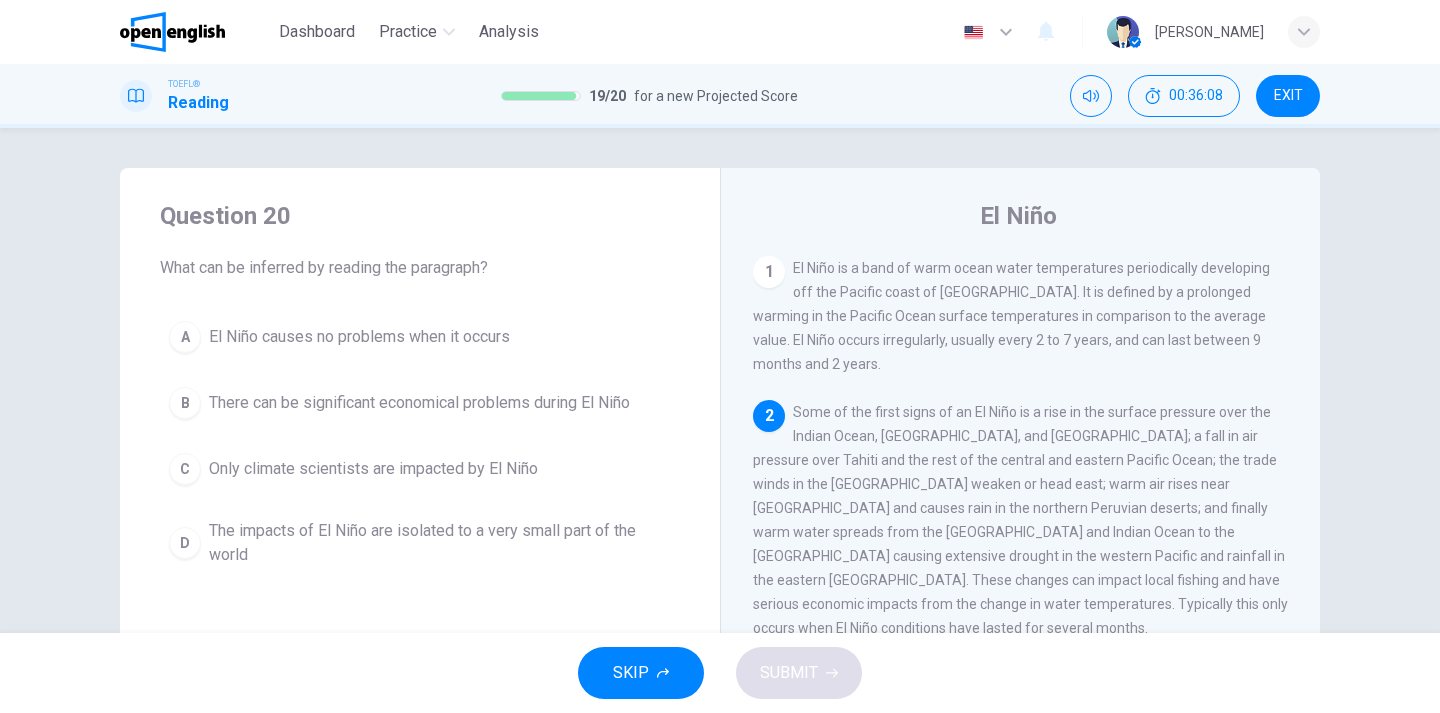 click on "There can be significant economical problems during El Niño" at bounding box center (419, 403) 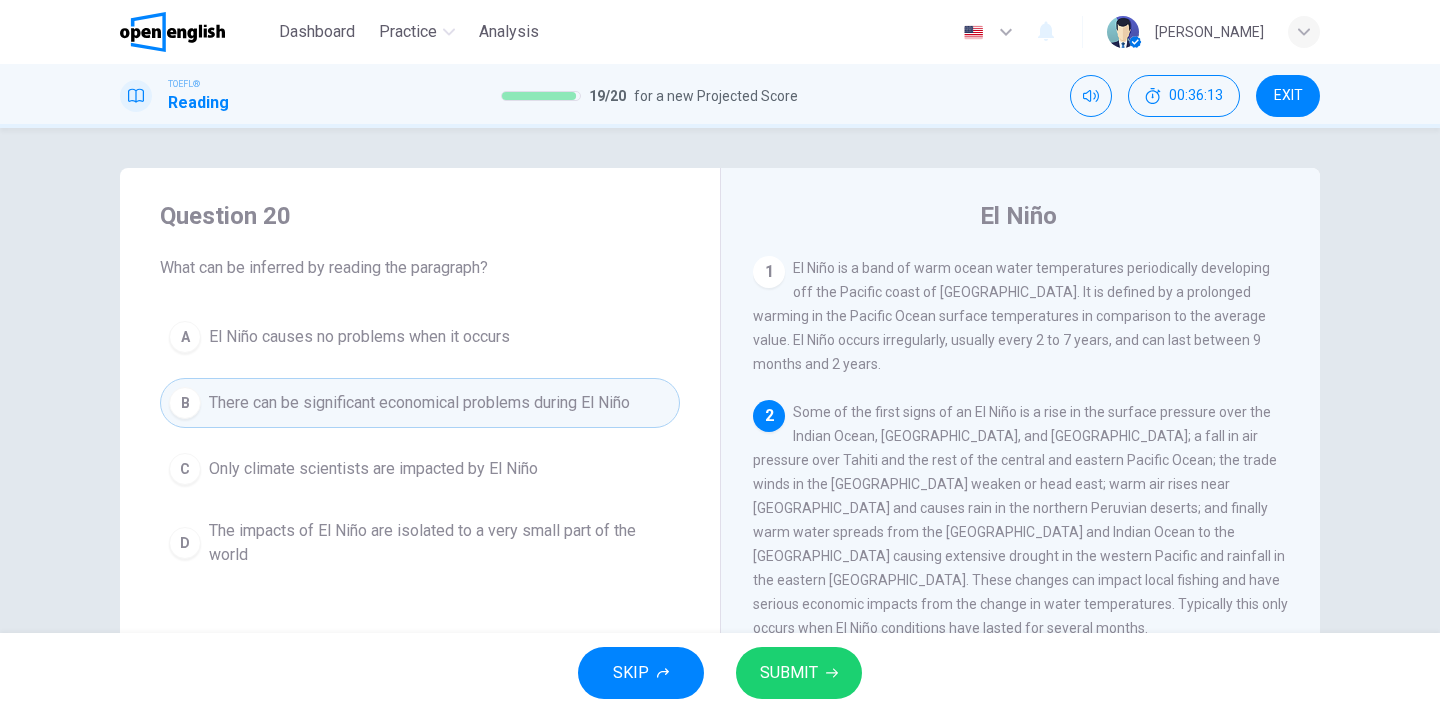 click on "SUBMIT" at bounding box center (789, 673) 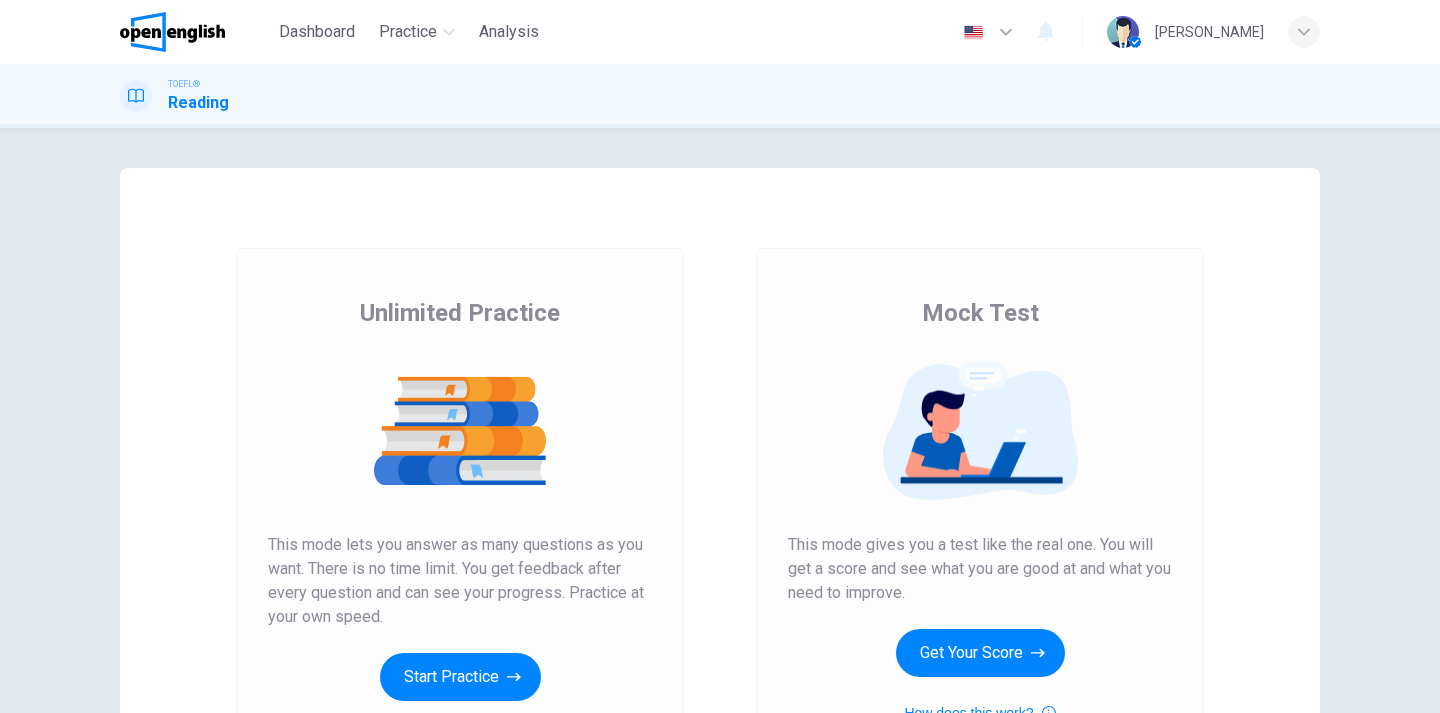 scroll, scrollTop: 0, scrollLeft: 0, axis: both 